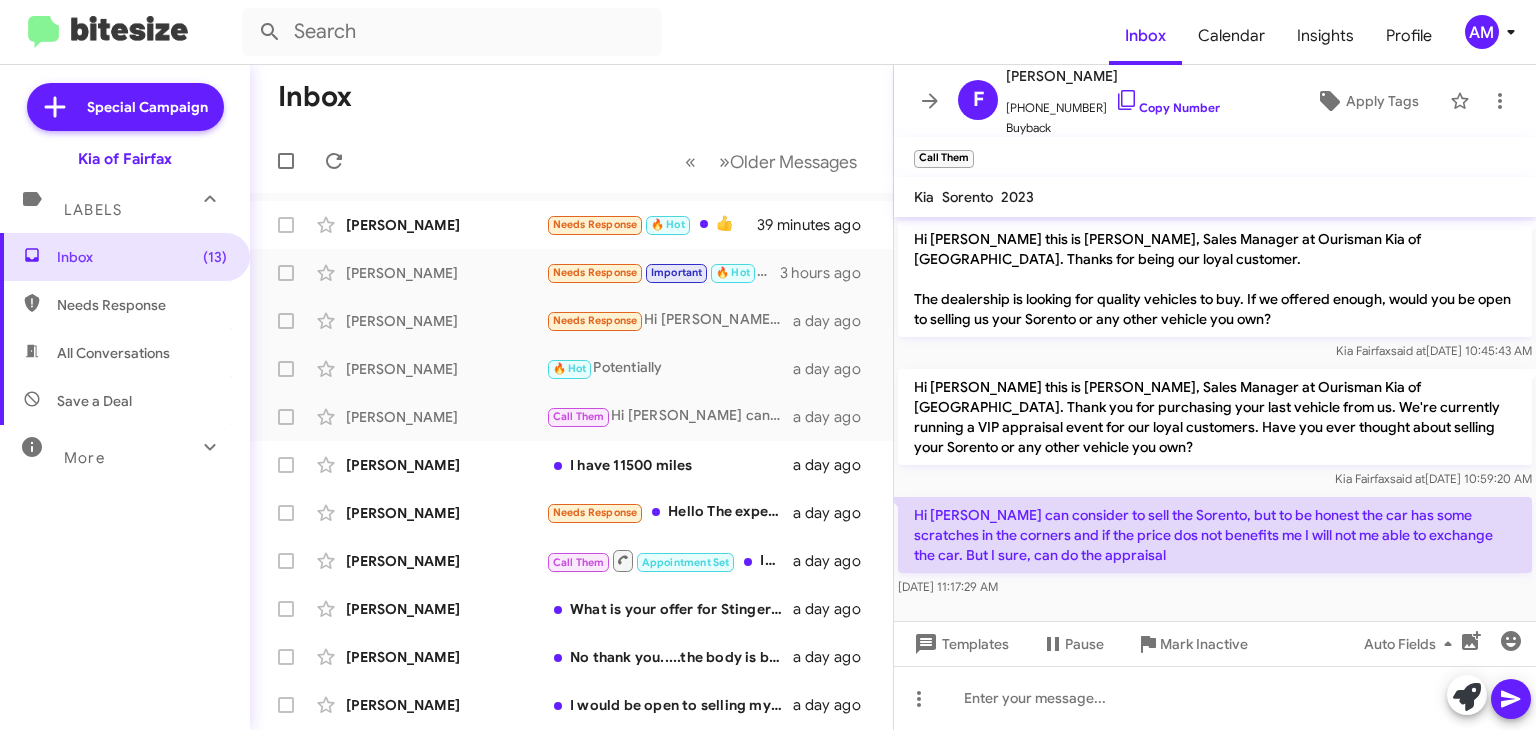 scroll, scrollTop: 0, scrollLeft: 0, axis: both 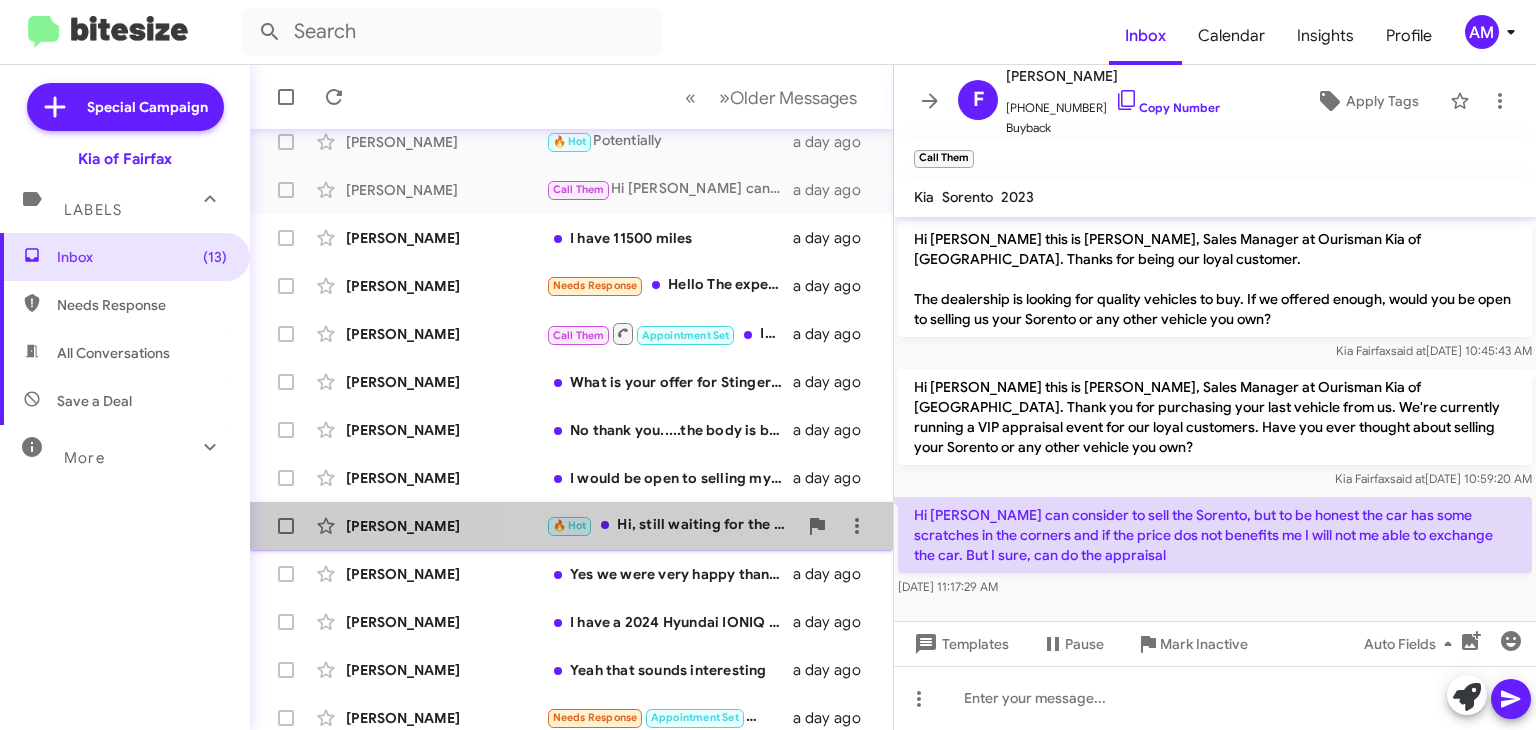 click on "🔥 Hot   Hi, still waiting for the update from [PERSON_NAME]. Thanks for asking" 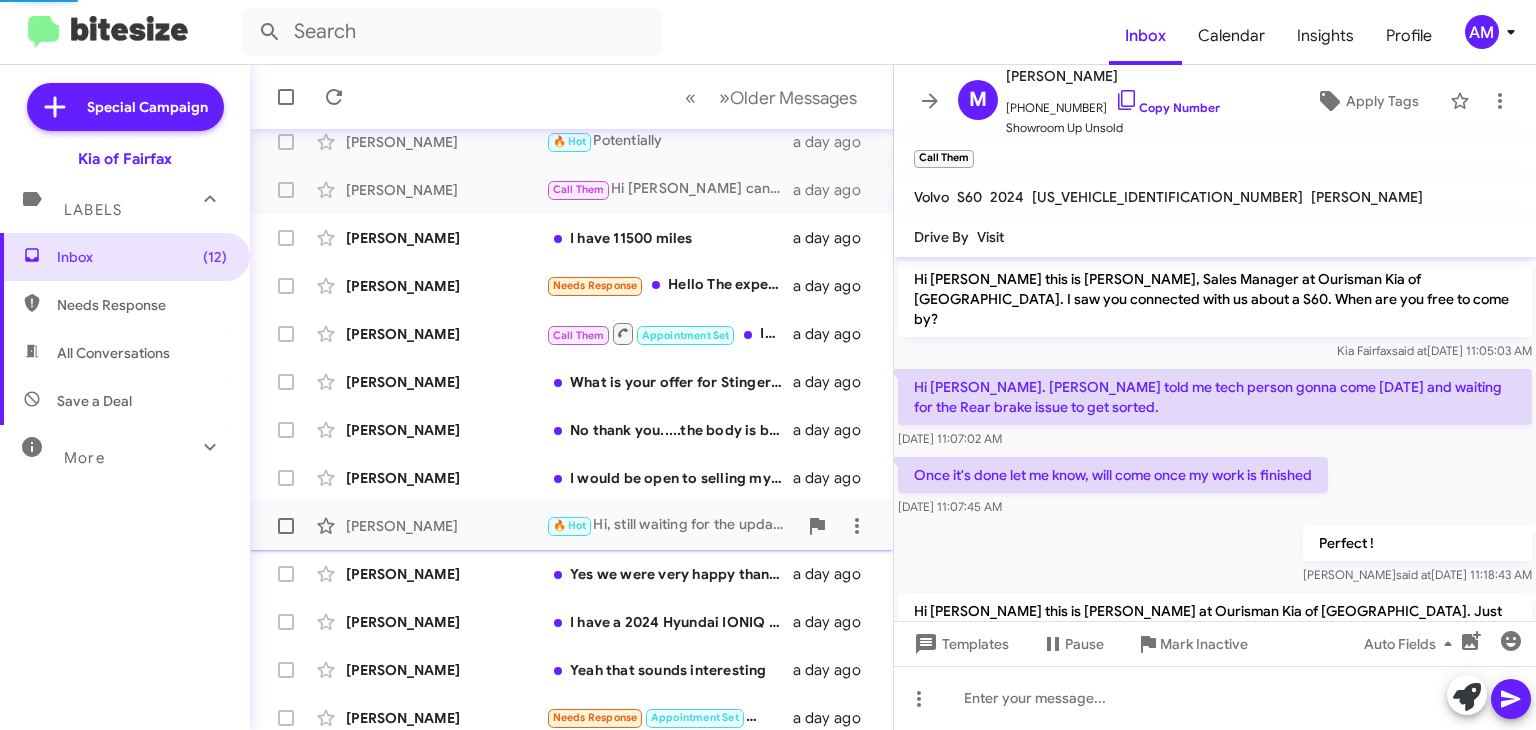 scroll, scrollTop: 114, scrollLeft: 0, axis: vertical 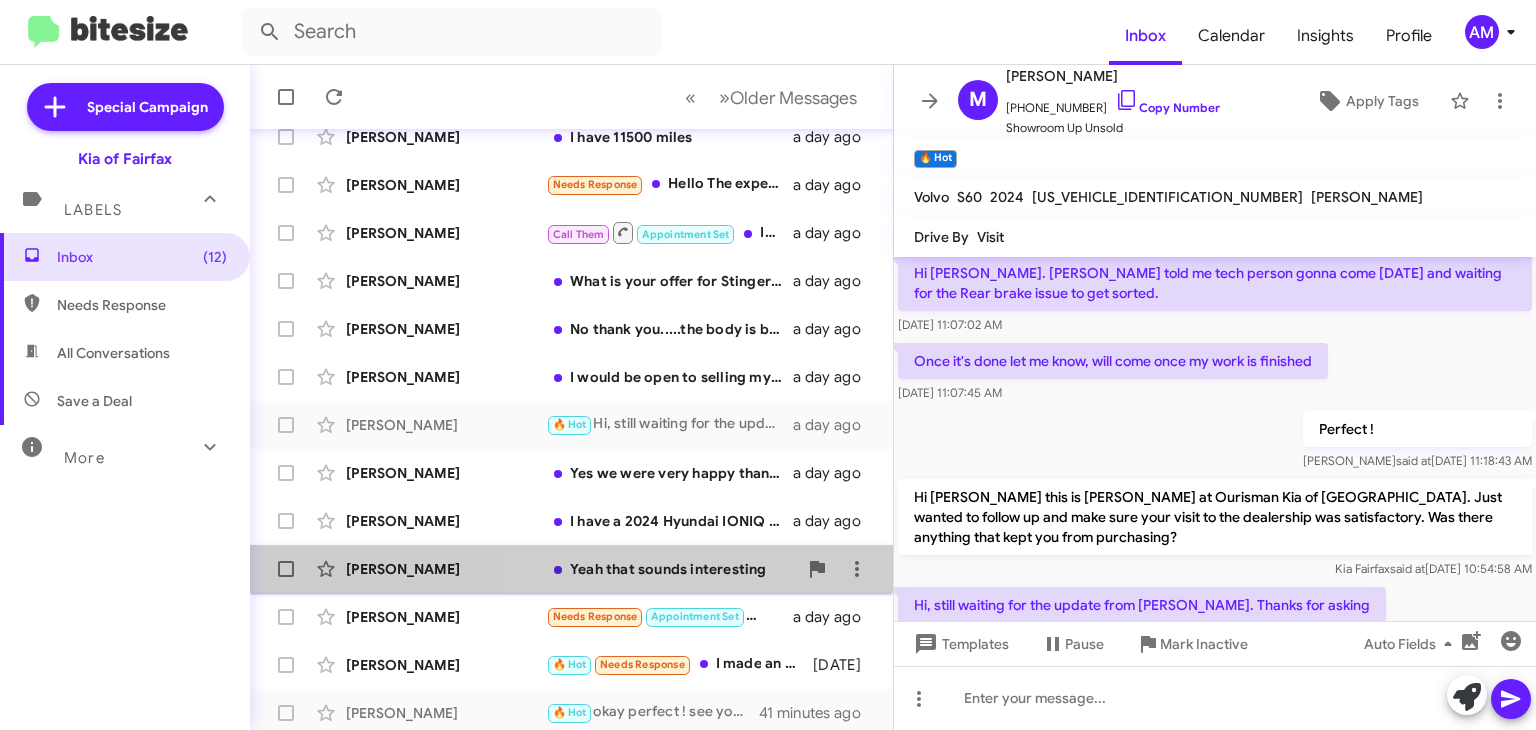 click on "Yeah that sounds interesting" 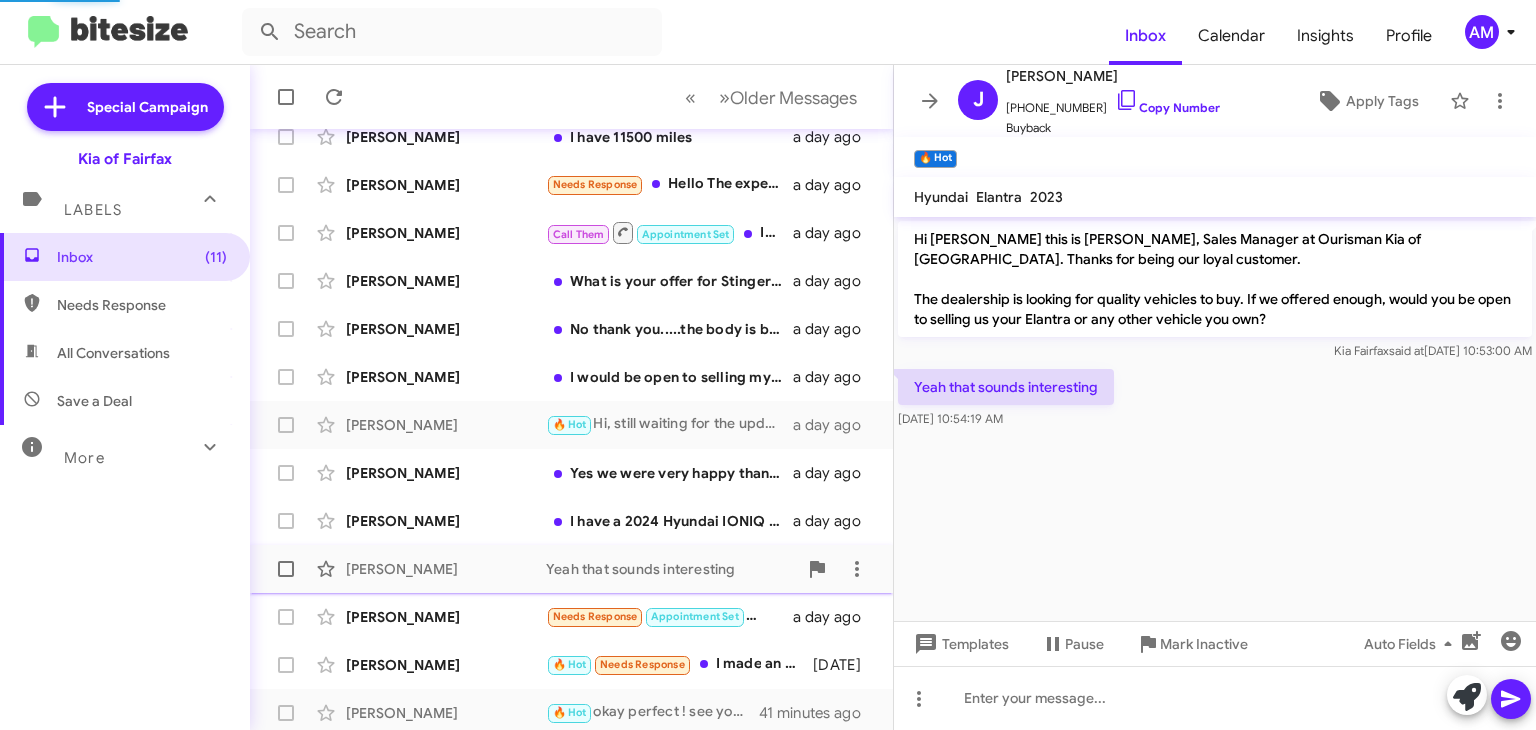 scroll, scrollTop: 0, scrollLeft: 0, axis: both 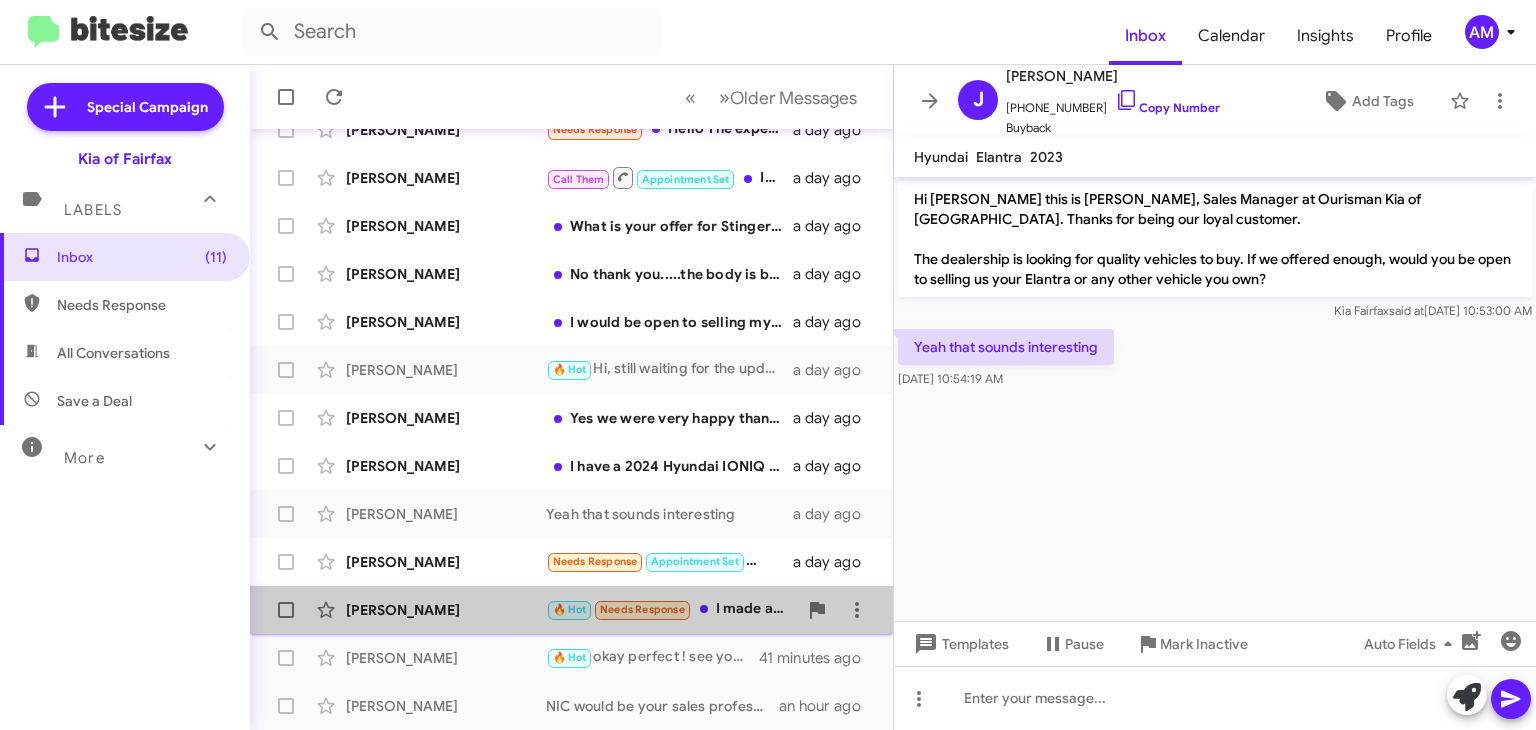 click on "🔥 Hot   Needs Response   I made an appointment for my telluride recall service on [DATE] 2pm. I'll be there on time and I would like to discuss selling my car." 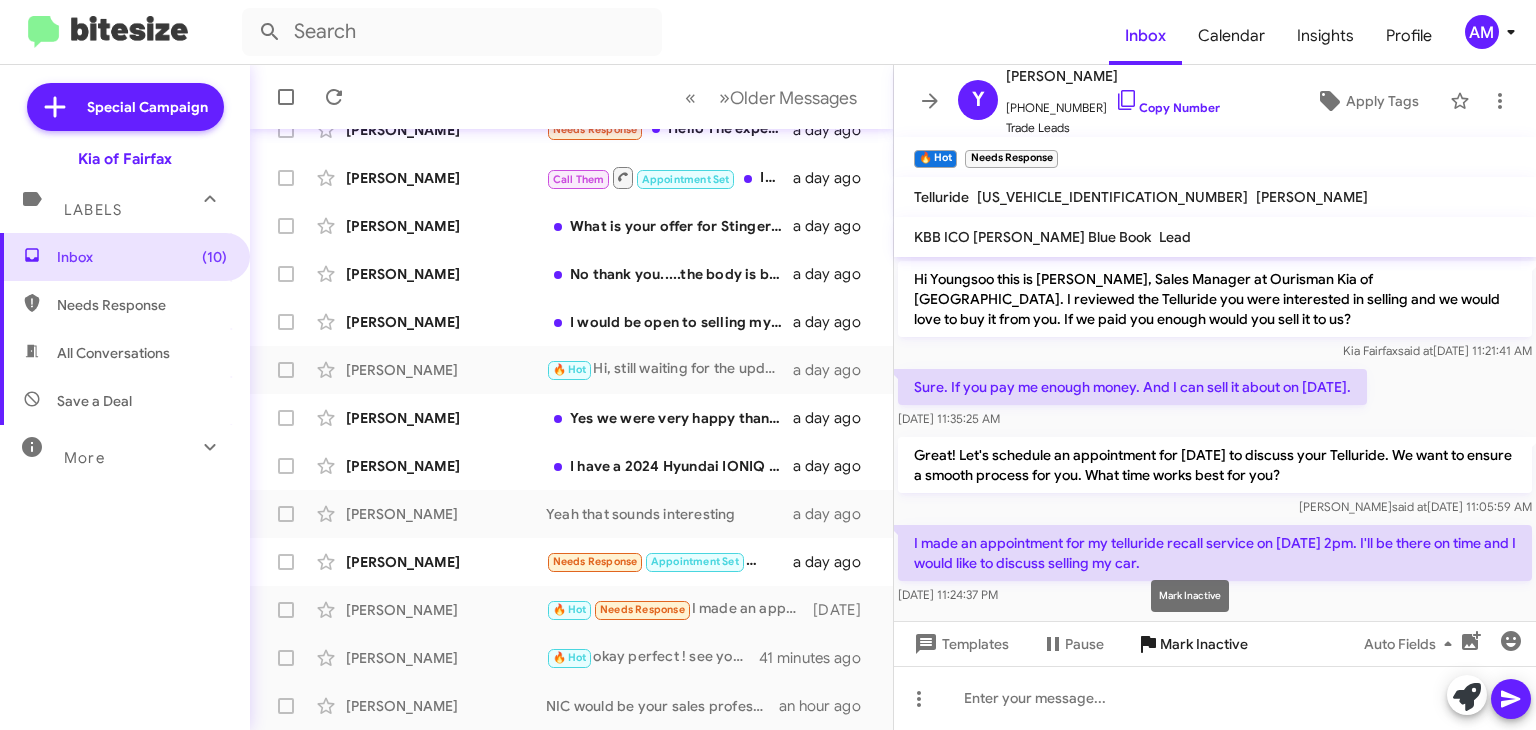 click on "Mark Inactive" 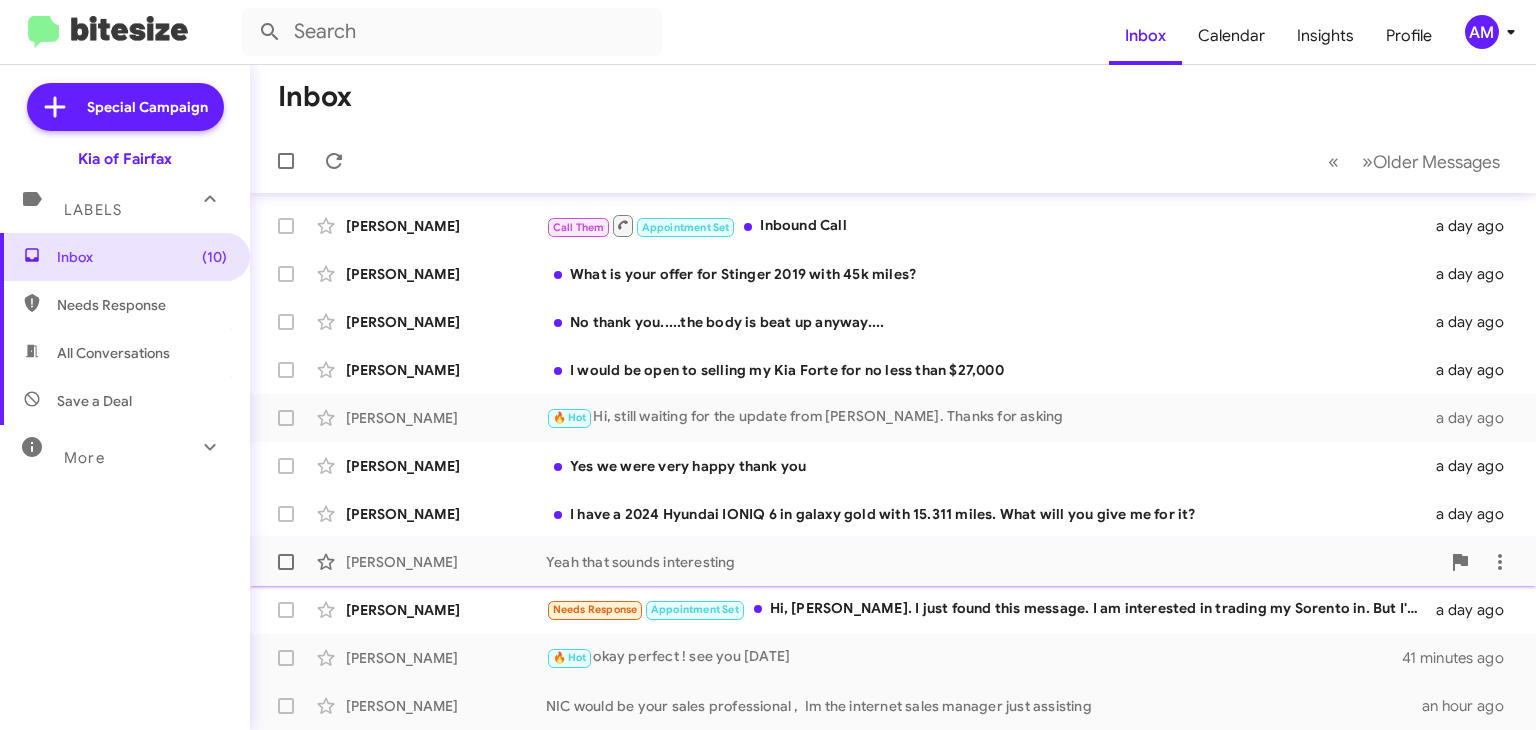 scroll, scrollTop: 0, scrollLeft: 0, axis: both 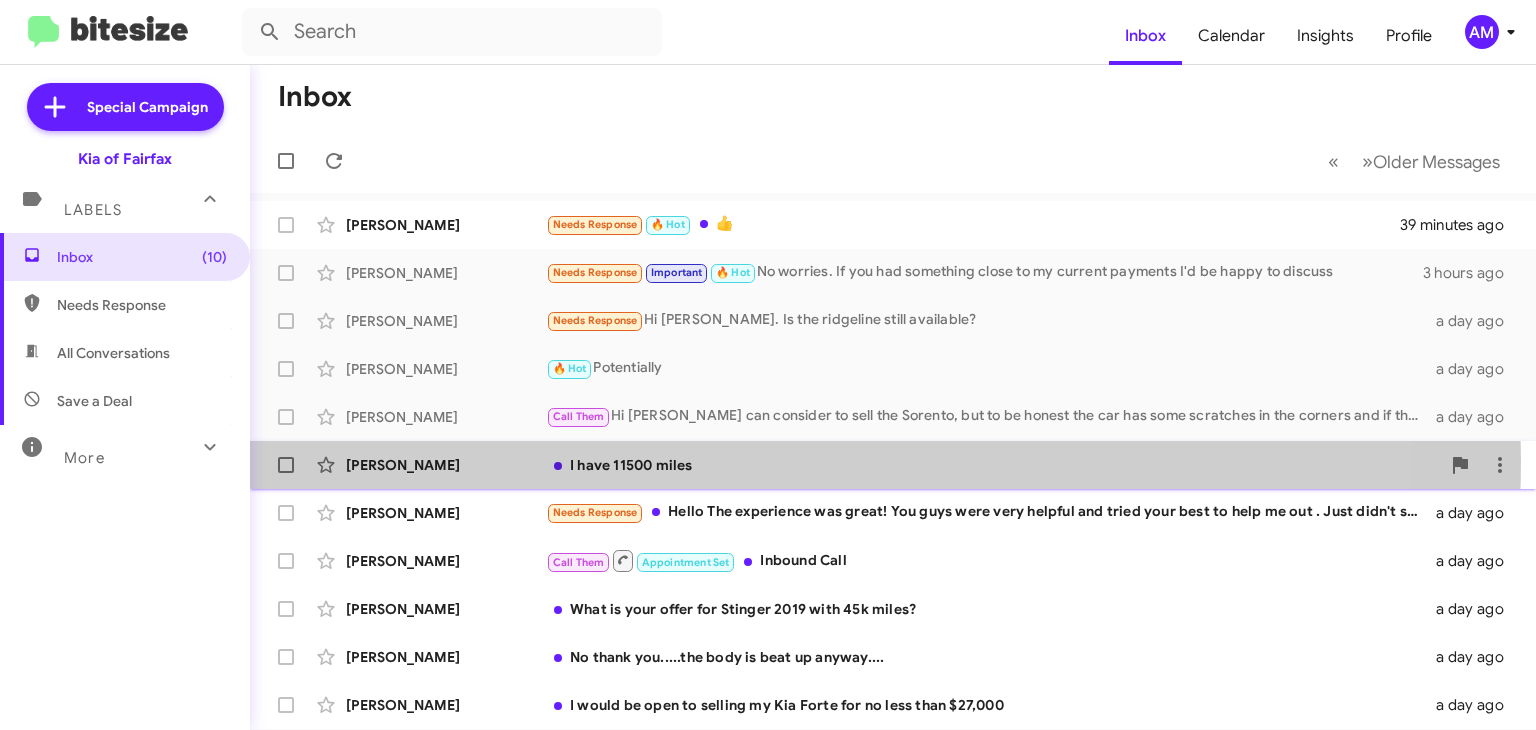 click on "I have 11500 miles" 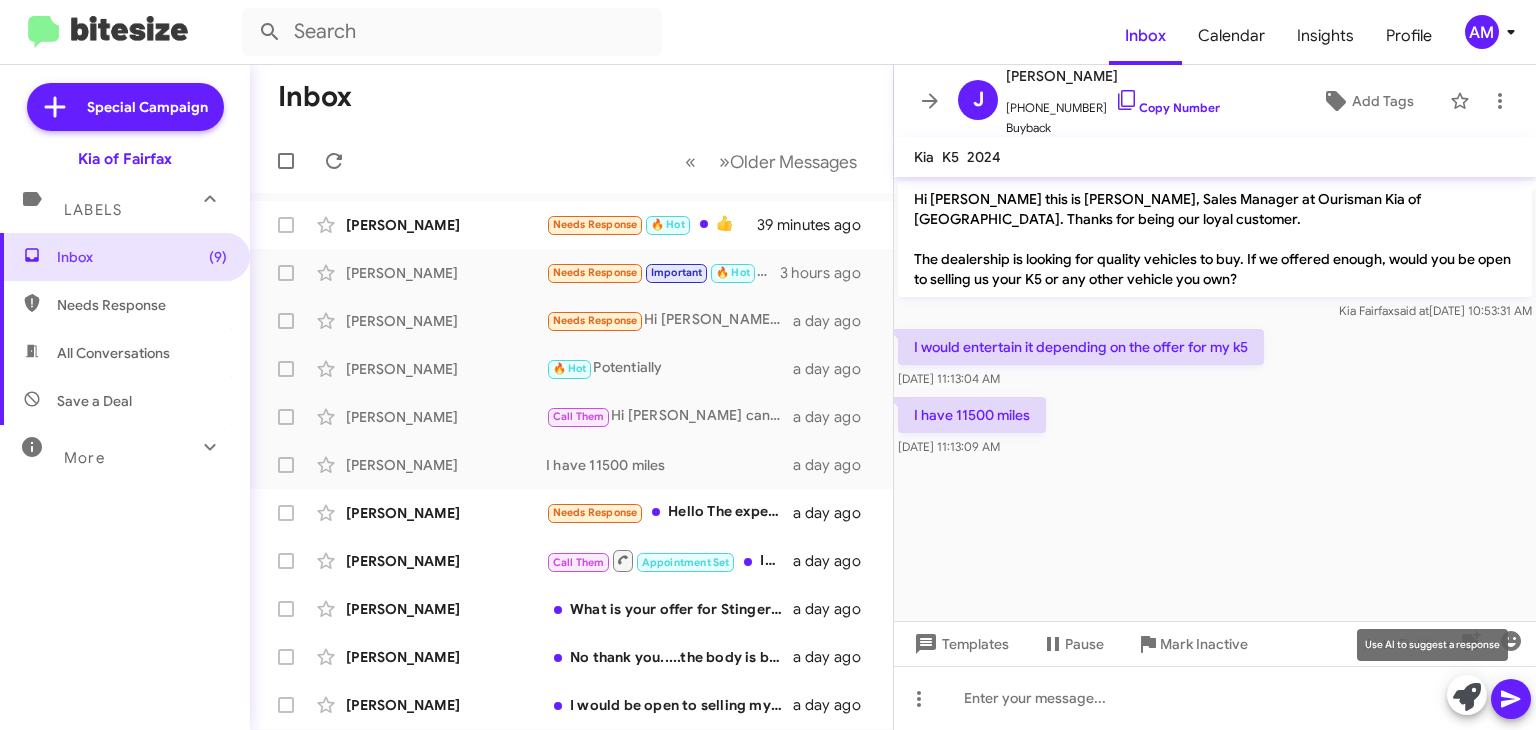 click 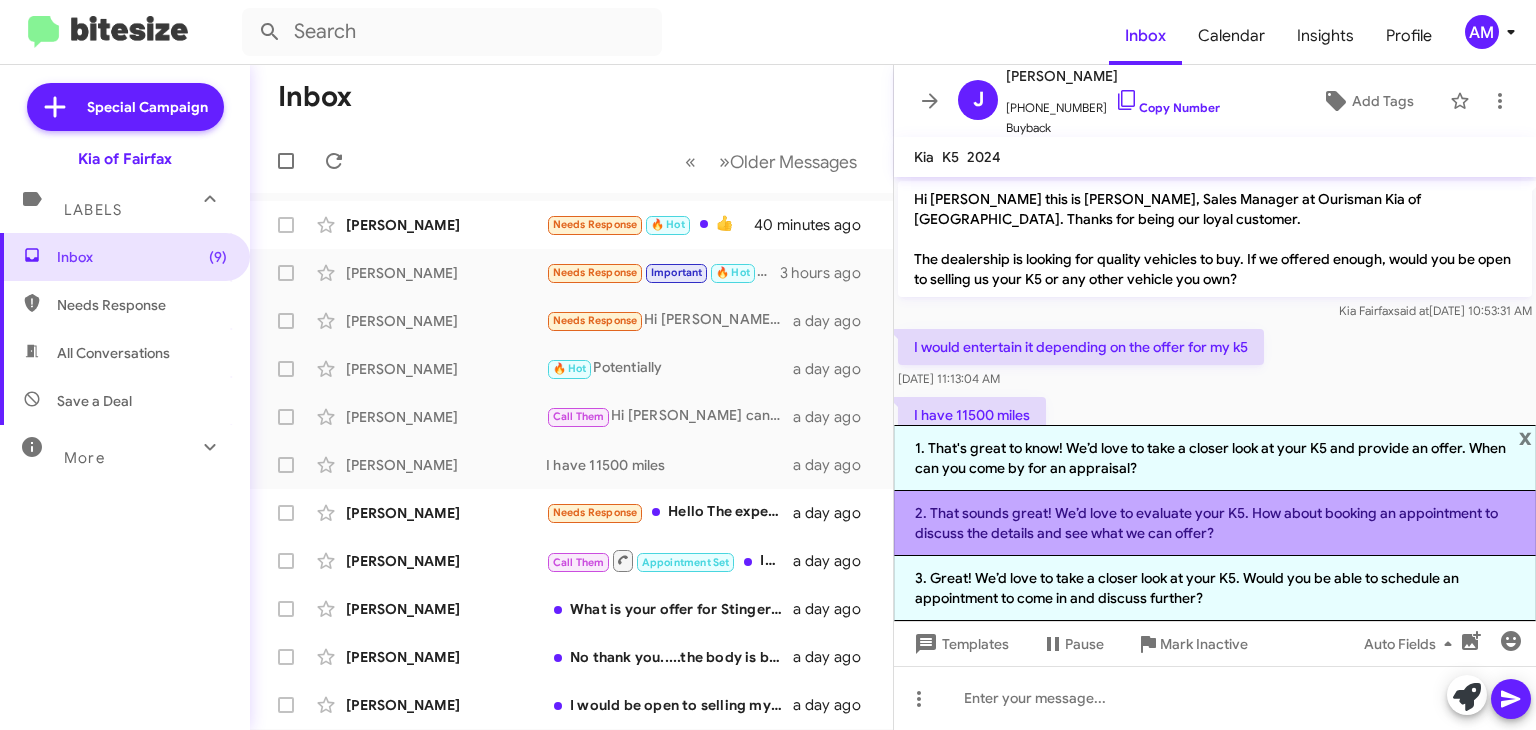 click on "2. That sounds great! We’d love to evaluate your K5. How about booking an appointment to discuss the details and see what we can offer?" 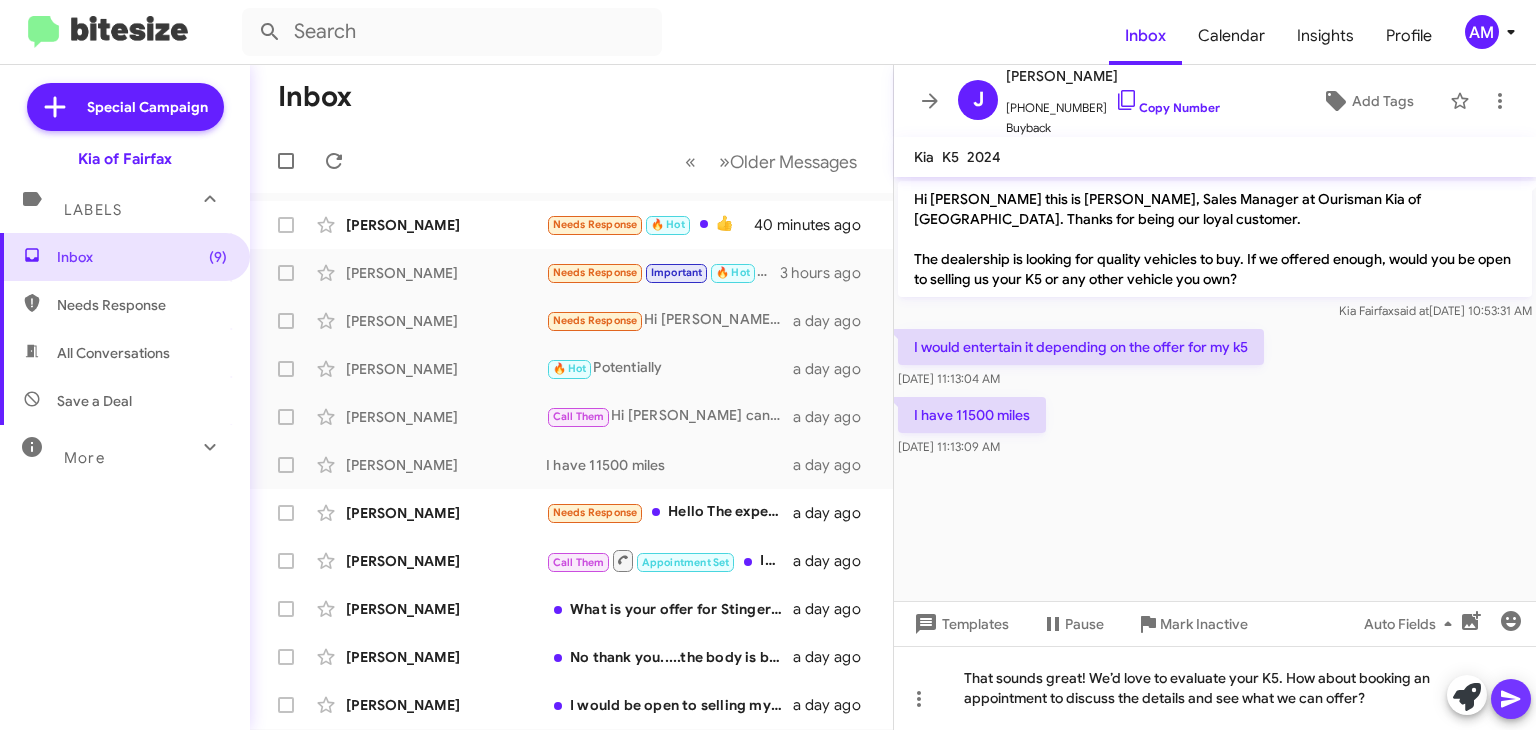 click 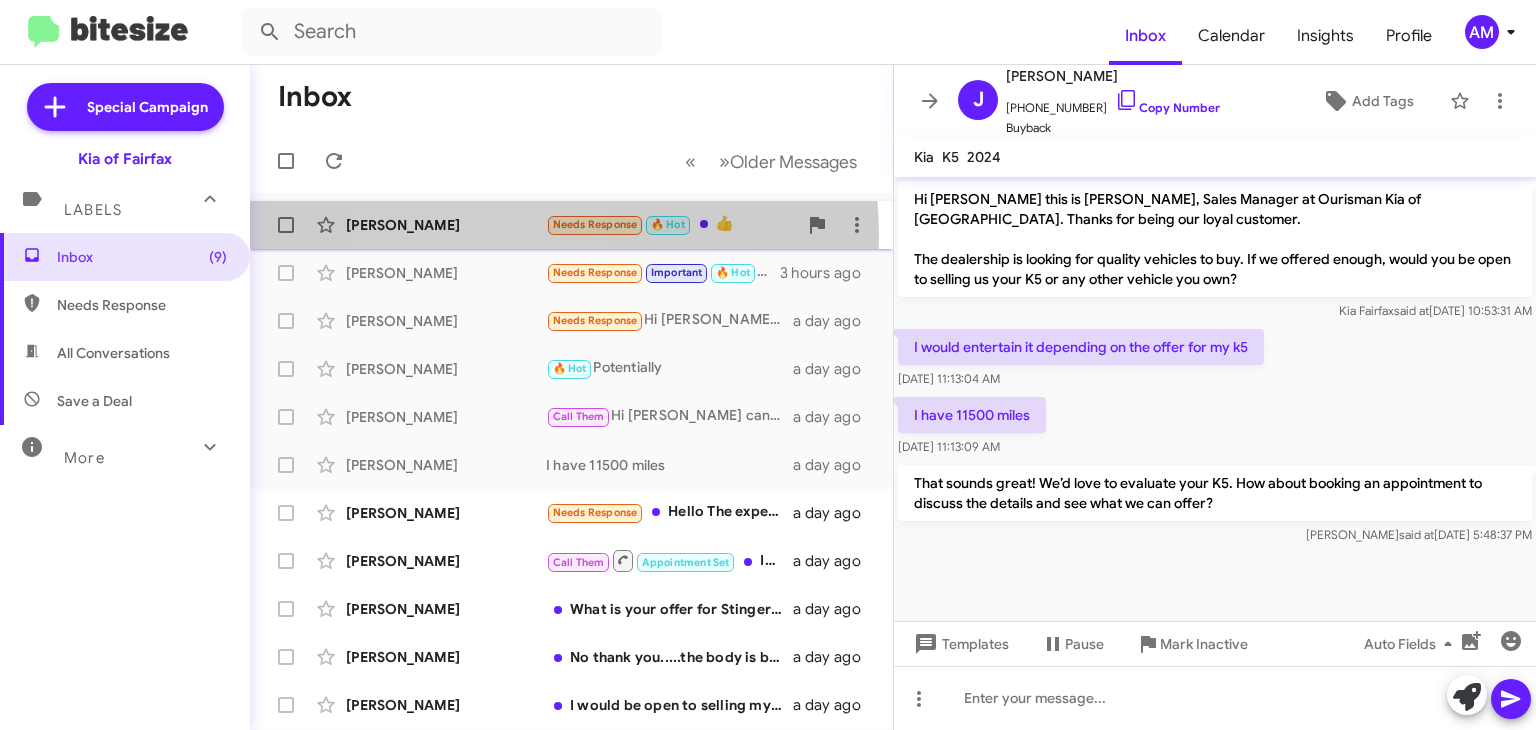 click on "[PERSON_NAME]  Needs Response   🔥 Hot   👍   40 minutes ago" 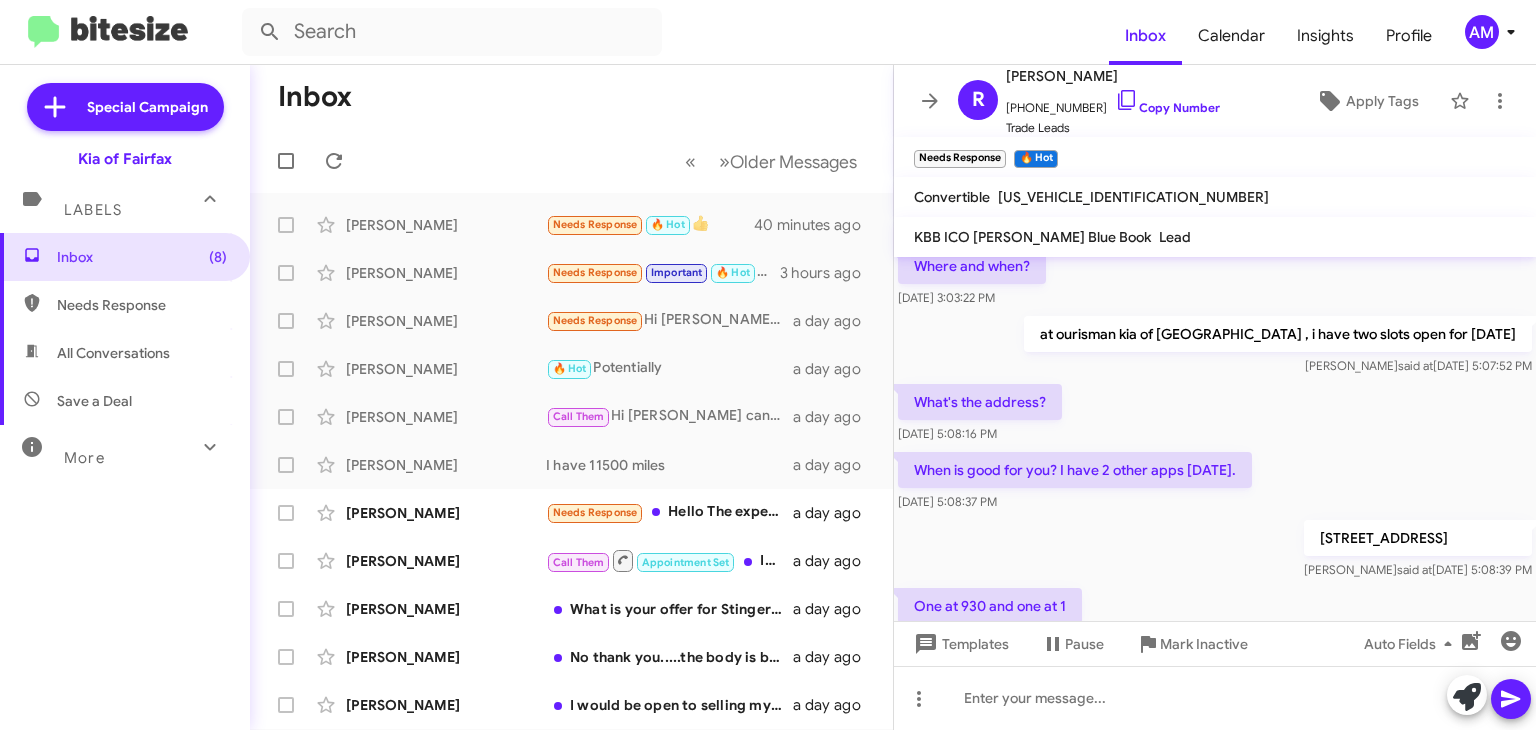scroll, scrollTop: 838, scrollLeft: 0, axis: vertical 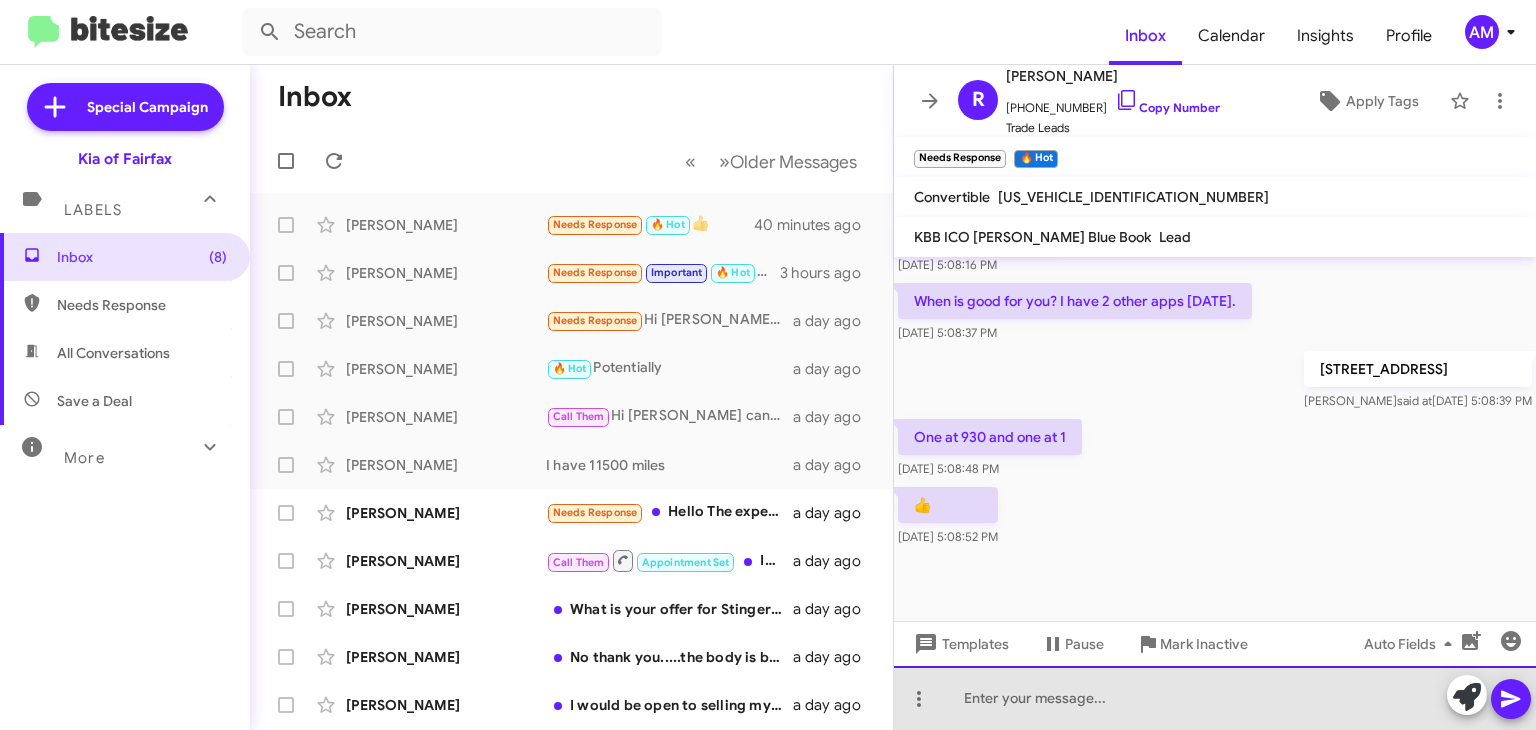 click 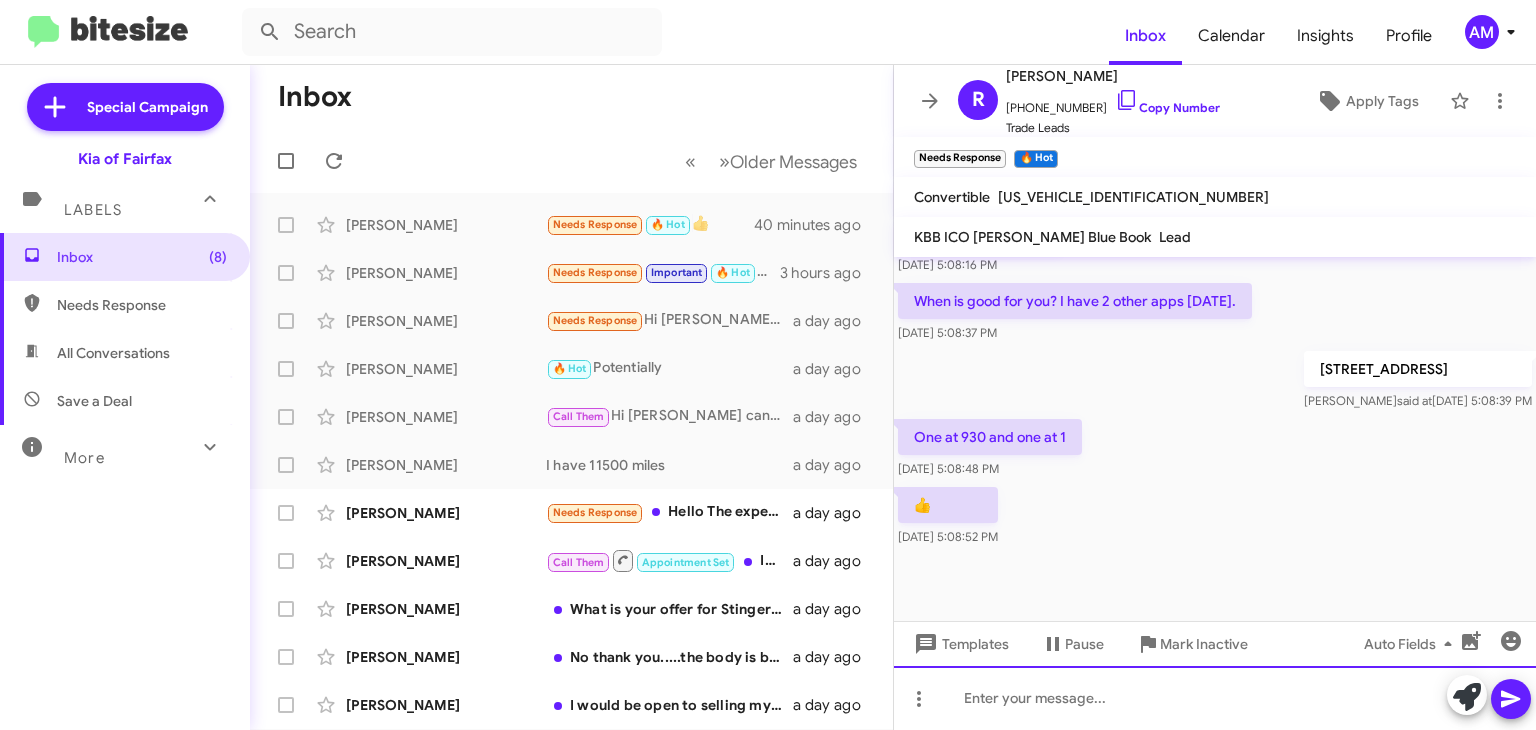 type 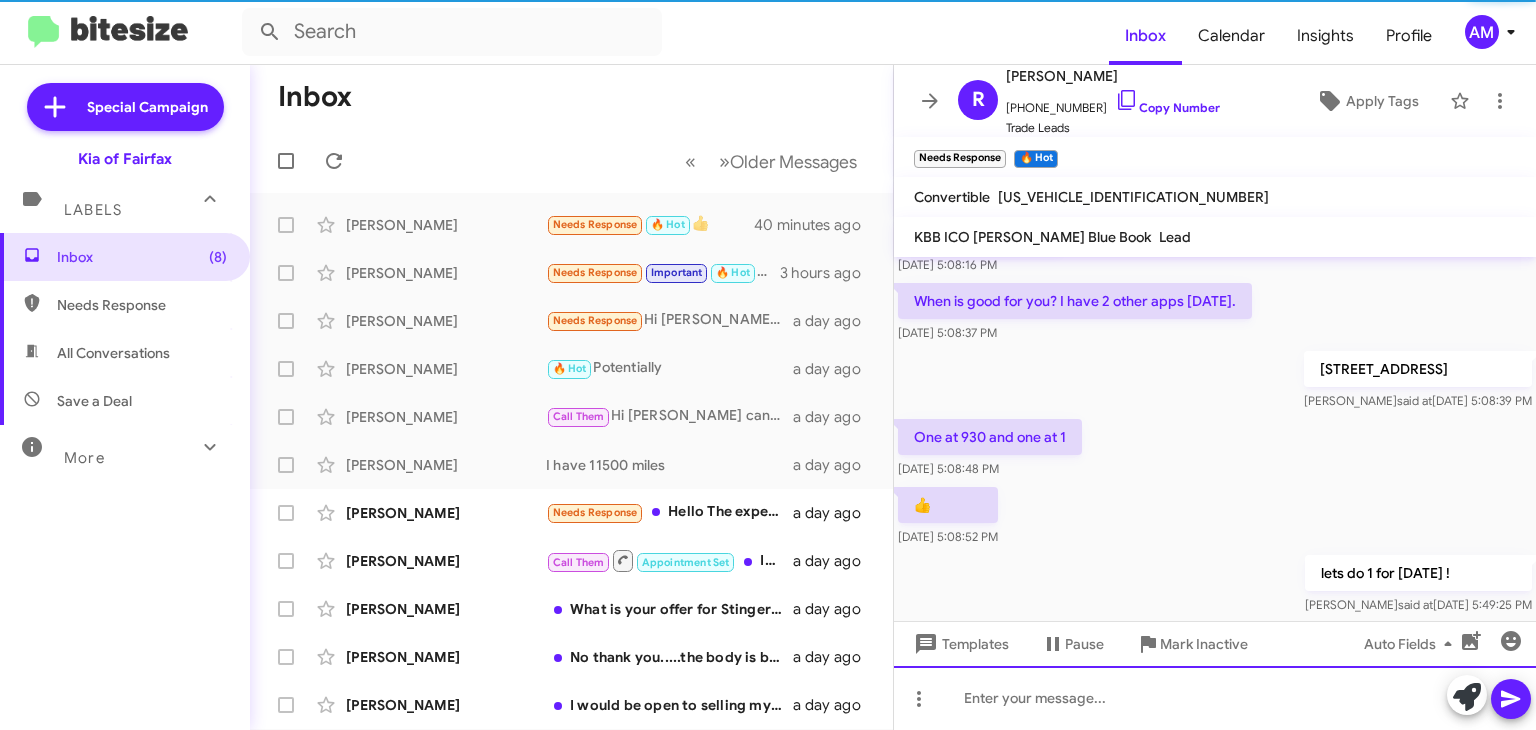 scroll, scrollTop: 0, scrollLeft: 0, axis: both 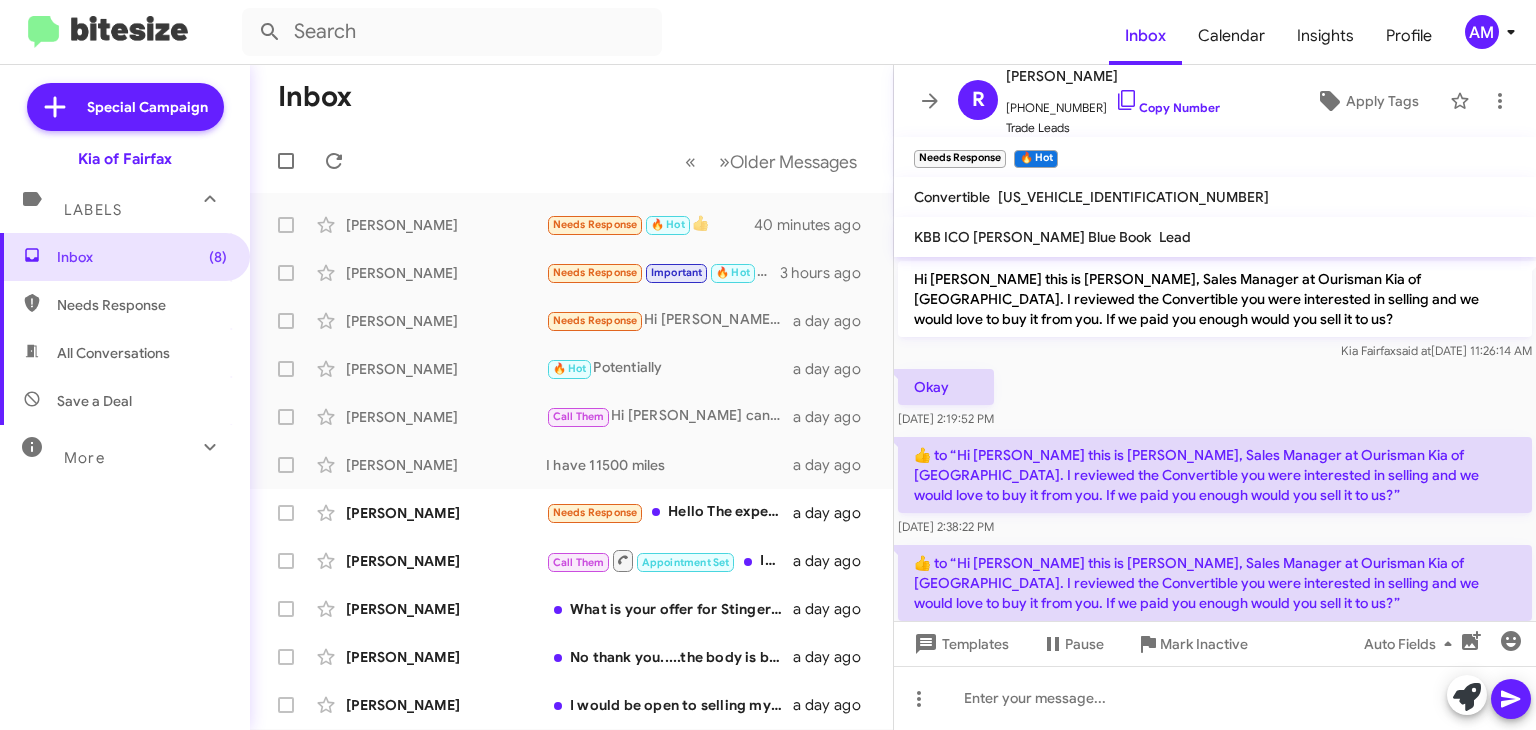 drag, startPoint x: 1066, startPoint y: 685, endPoint x: 1006, endPoint y: 404, distance: 287.3343 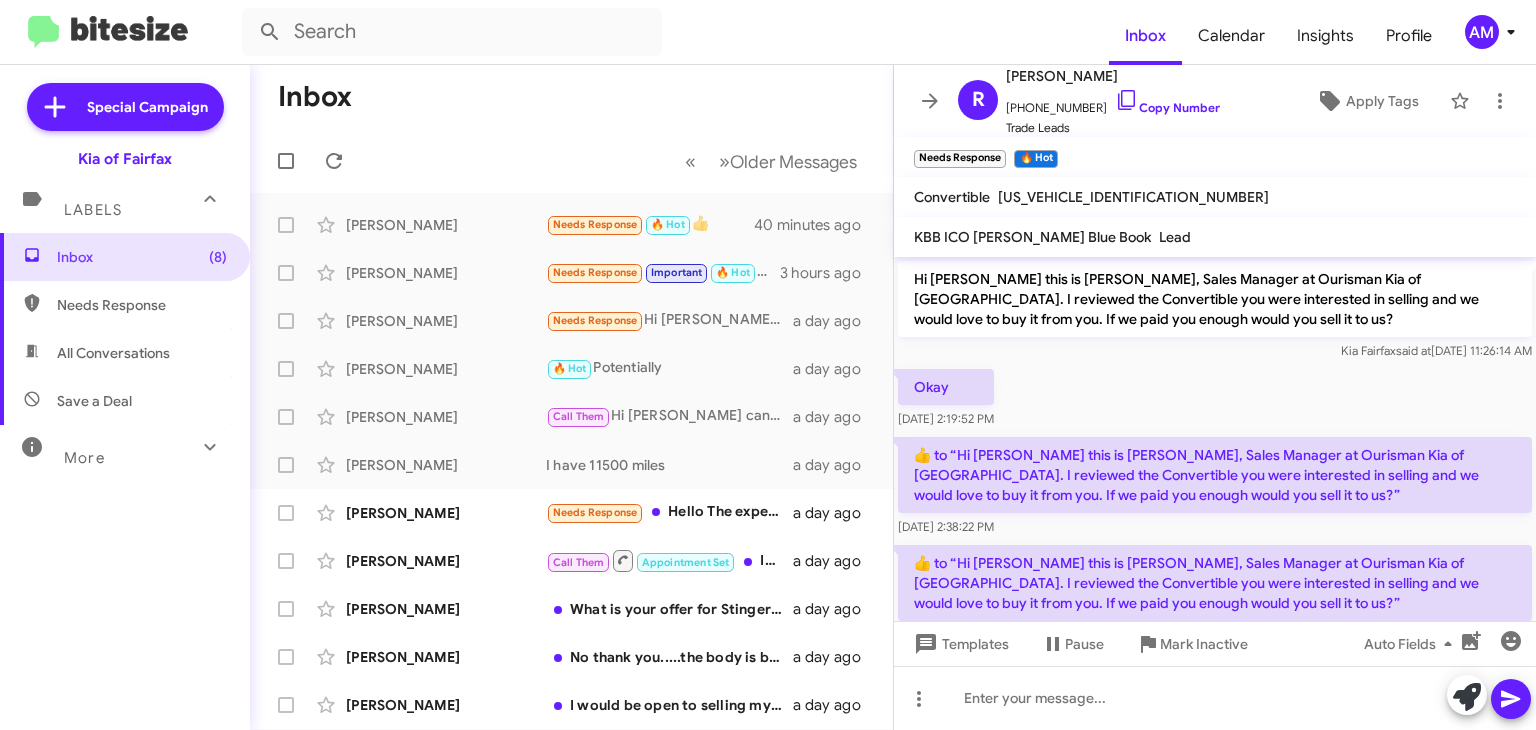 click on "Okay" 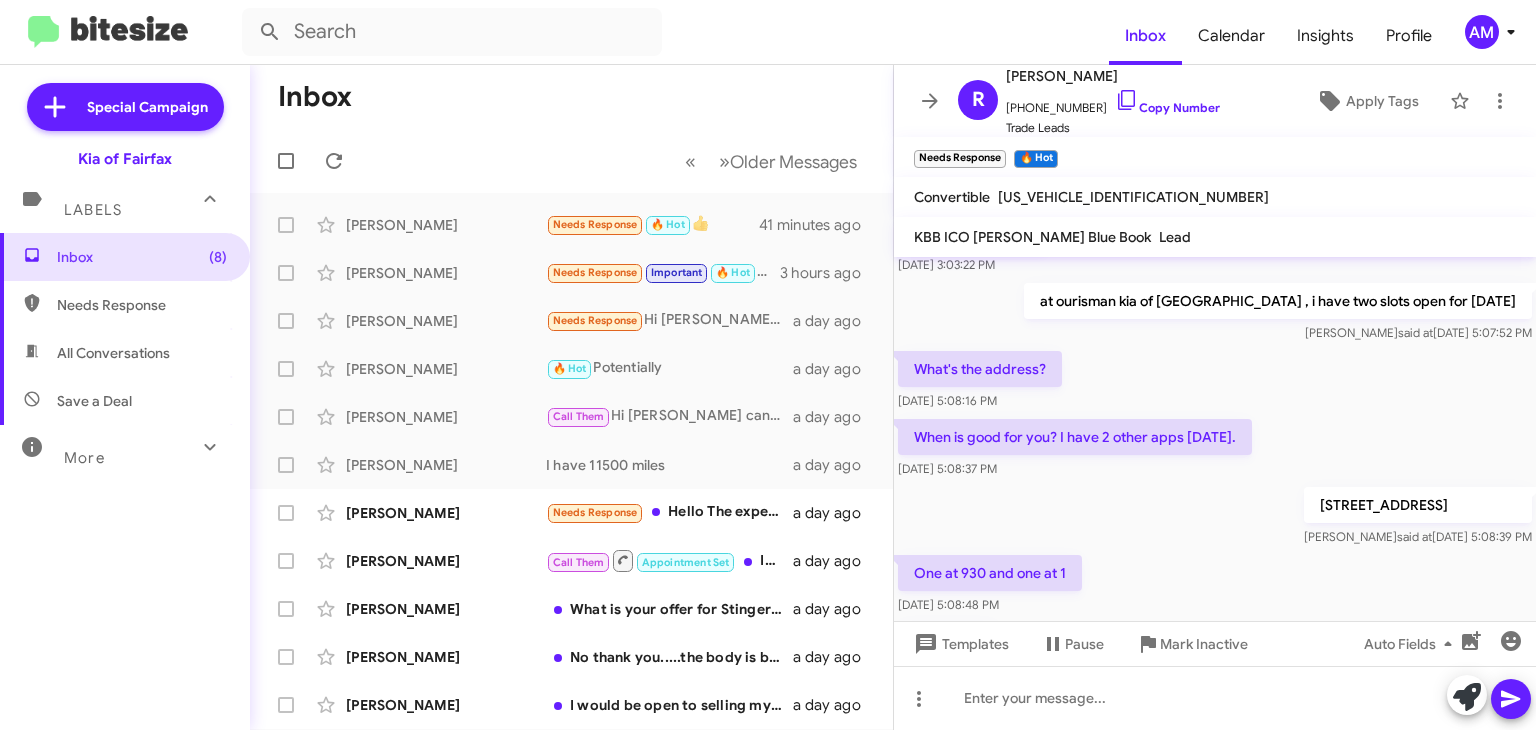 scroll, scrollTop: 911, scrollLeft: 0, axis: vertical 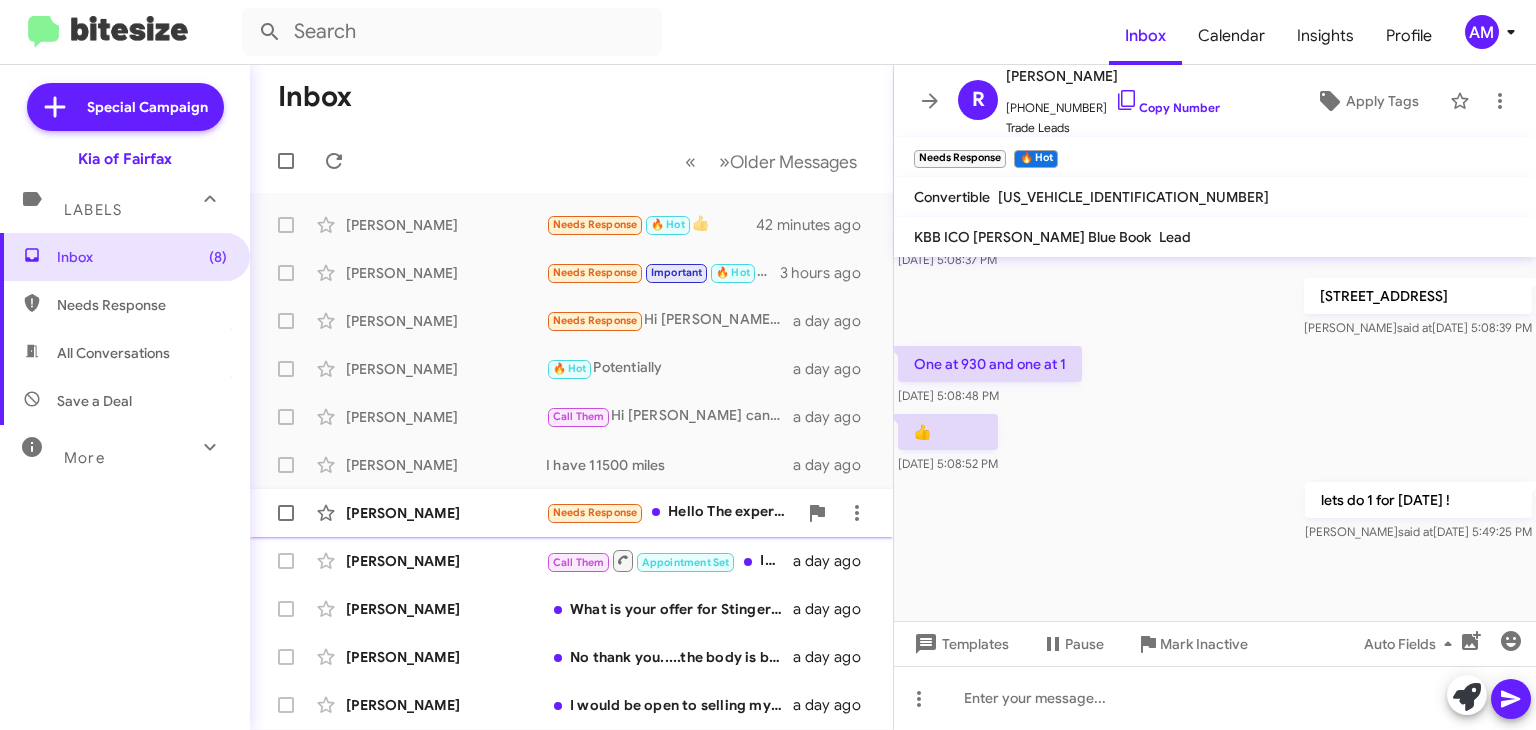 click on "[PERSON_NAME]  Needs Response   Hello
The experience was great! You guys were very helpful and tried your best to help me out .
Just didn't see what I was looking for within my budget.   a day ago" 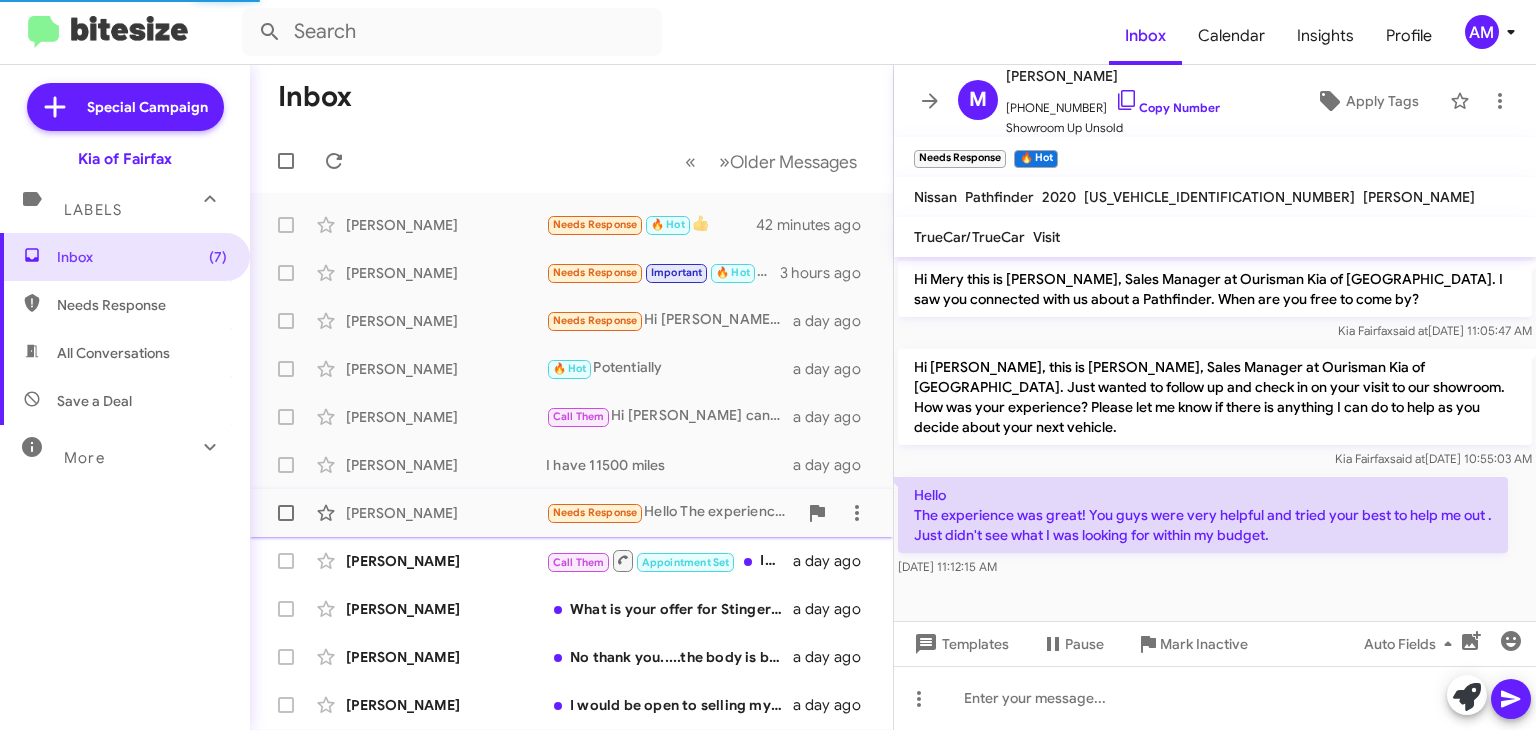 scroll, scrollTop: 0, scrollLeft: 0, axis: both 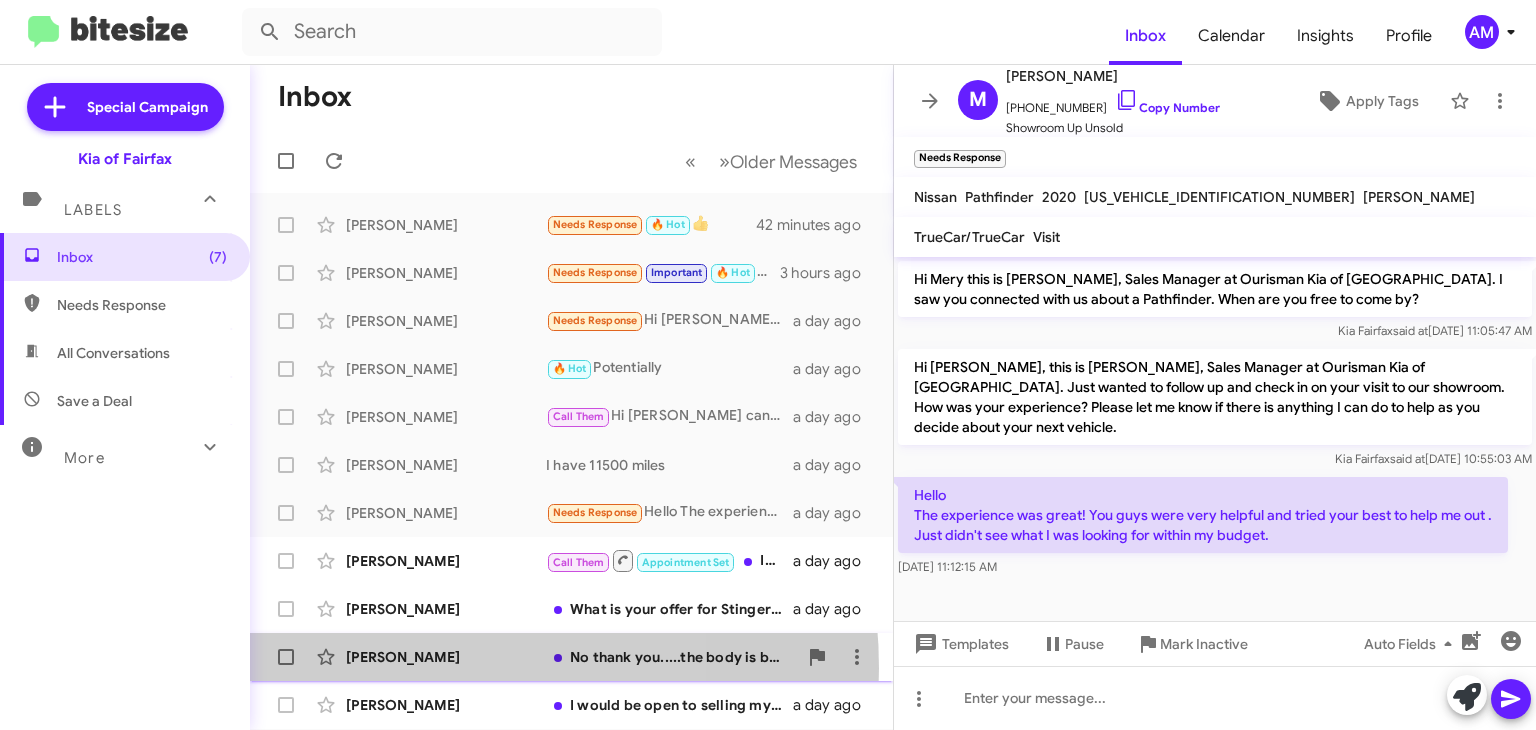 click on "[PERSON_NAME]  No thank you.....the body is beat up anyway....   a day ago" 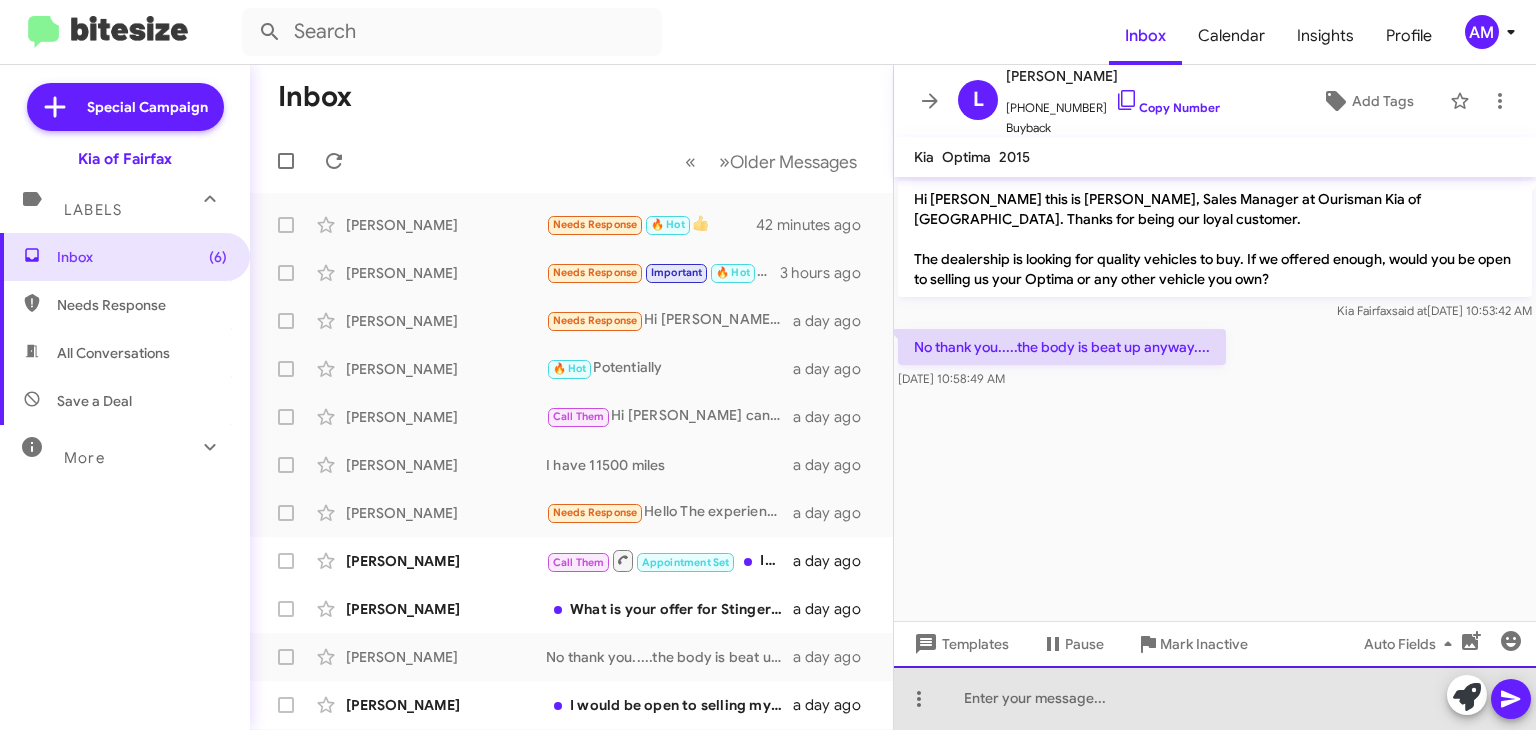 click 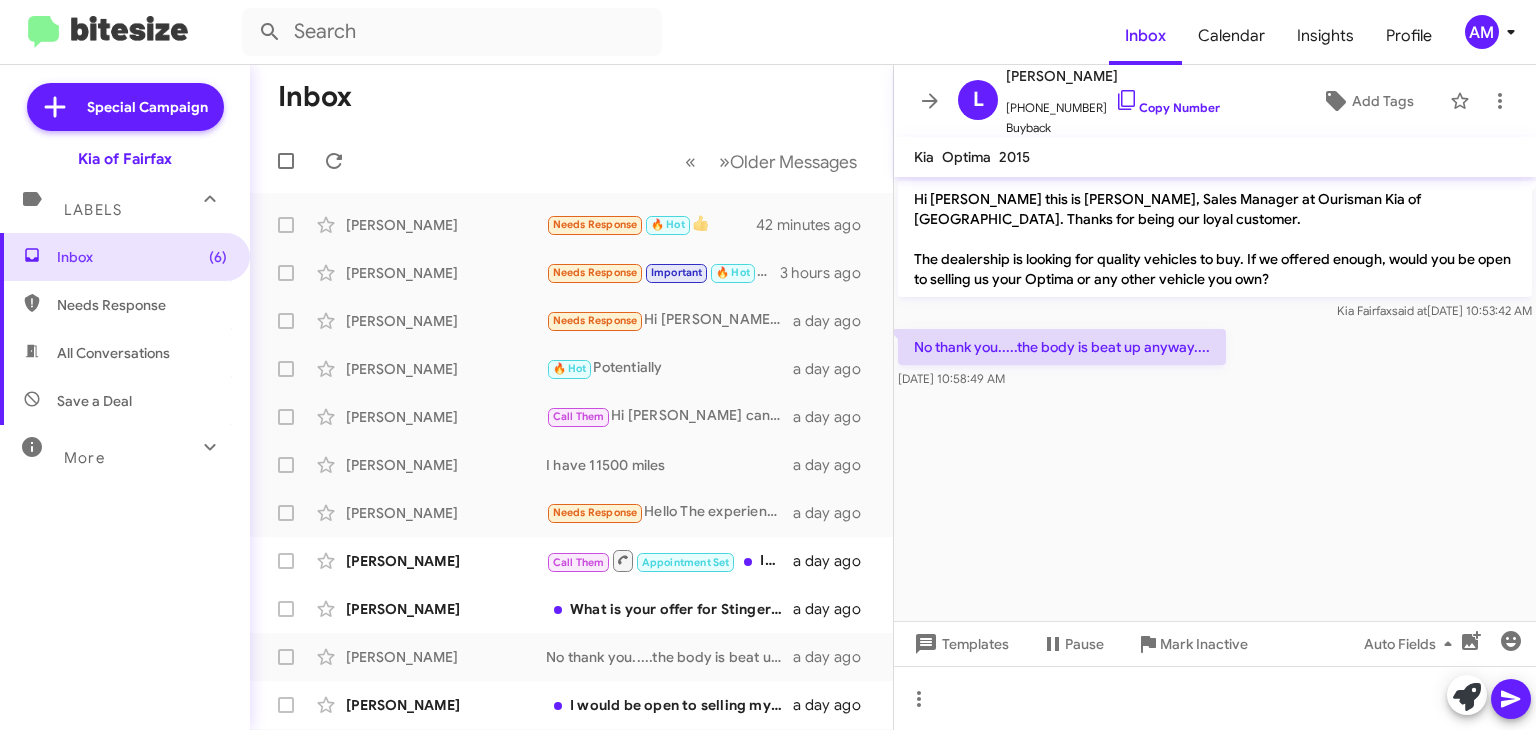 click 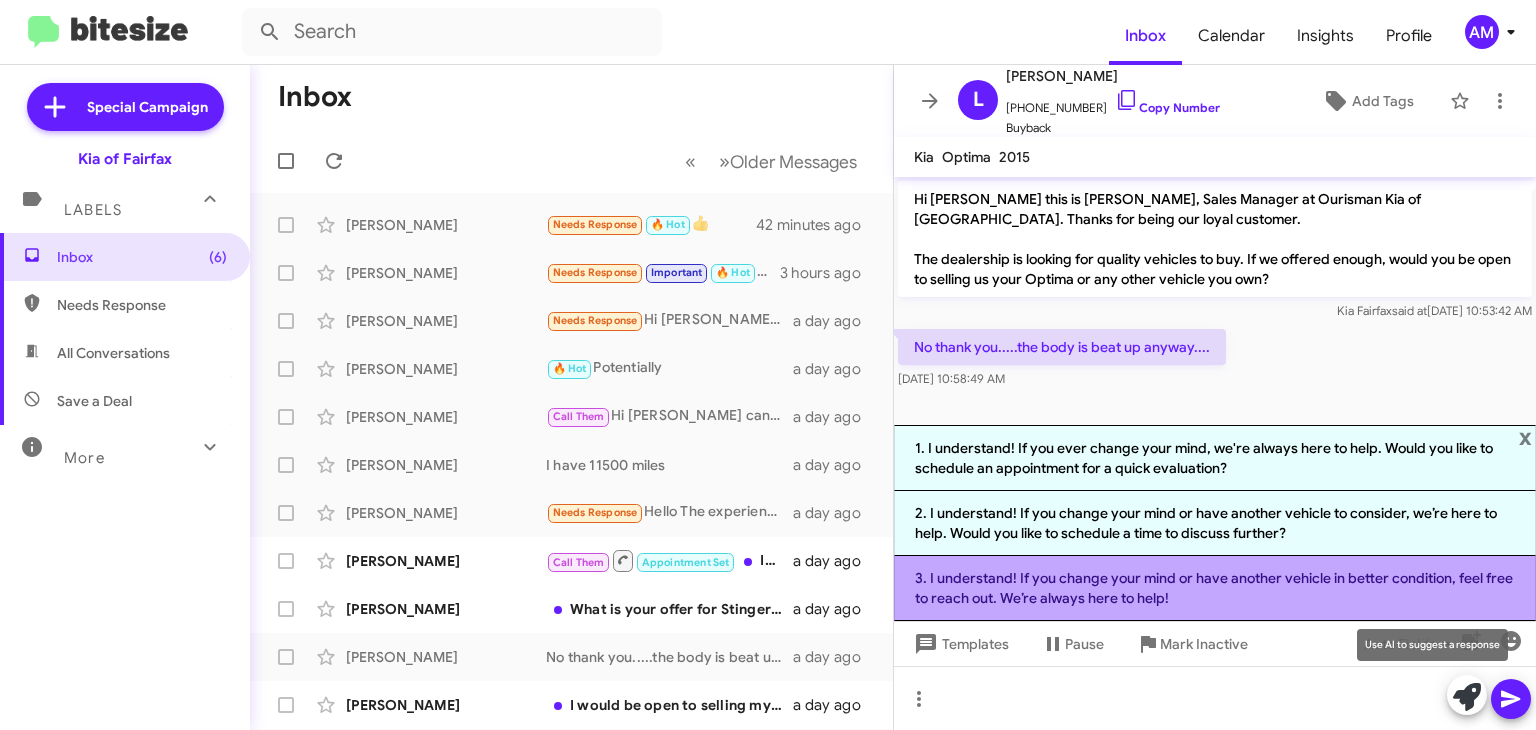 click on "3. I understand! If you change your mind or have another vehicle in better condition, feel free to reach out. We’re always here to help!" 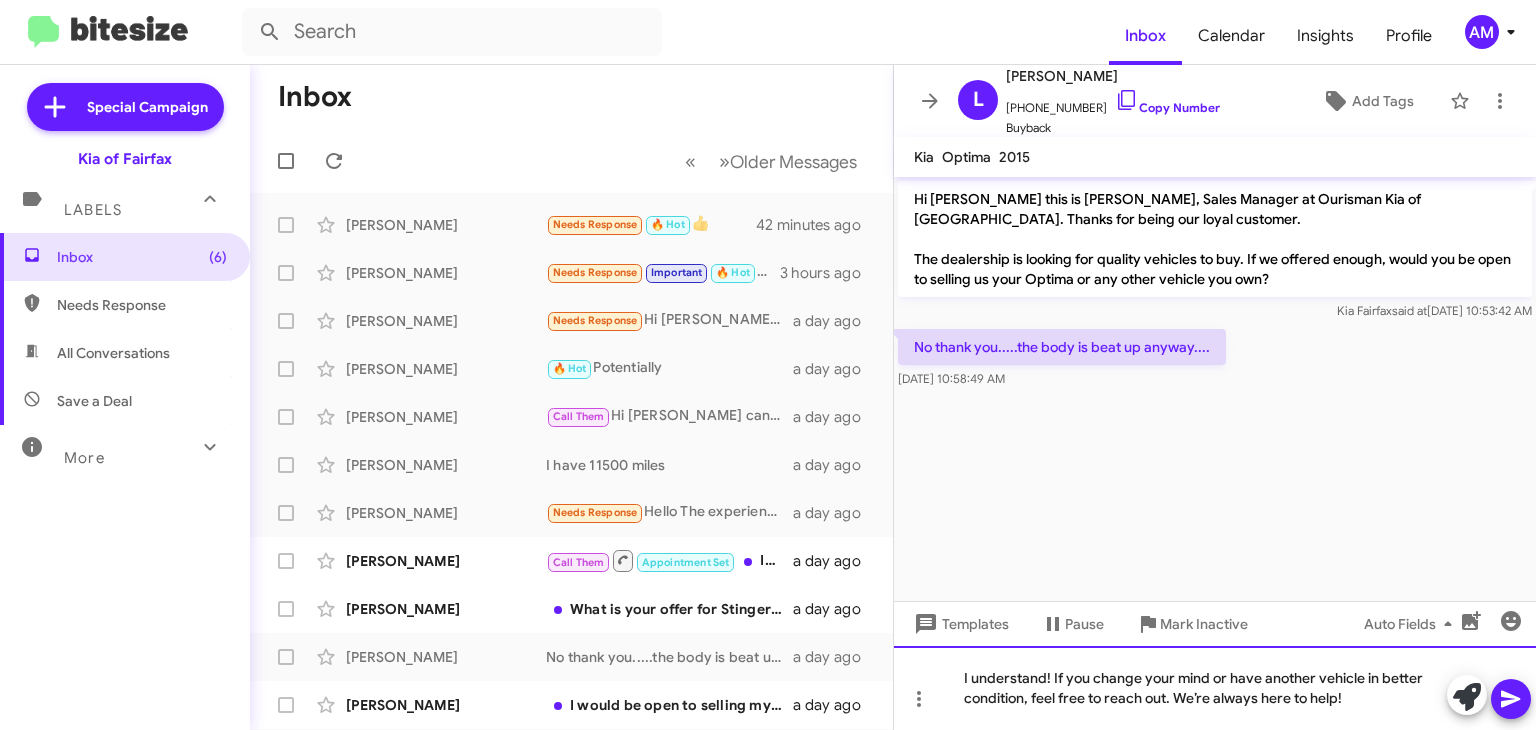 click on "I understand! If you change your mind or have another vehicle in better condition, feel free to reach out. We’re always here to help!" 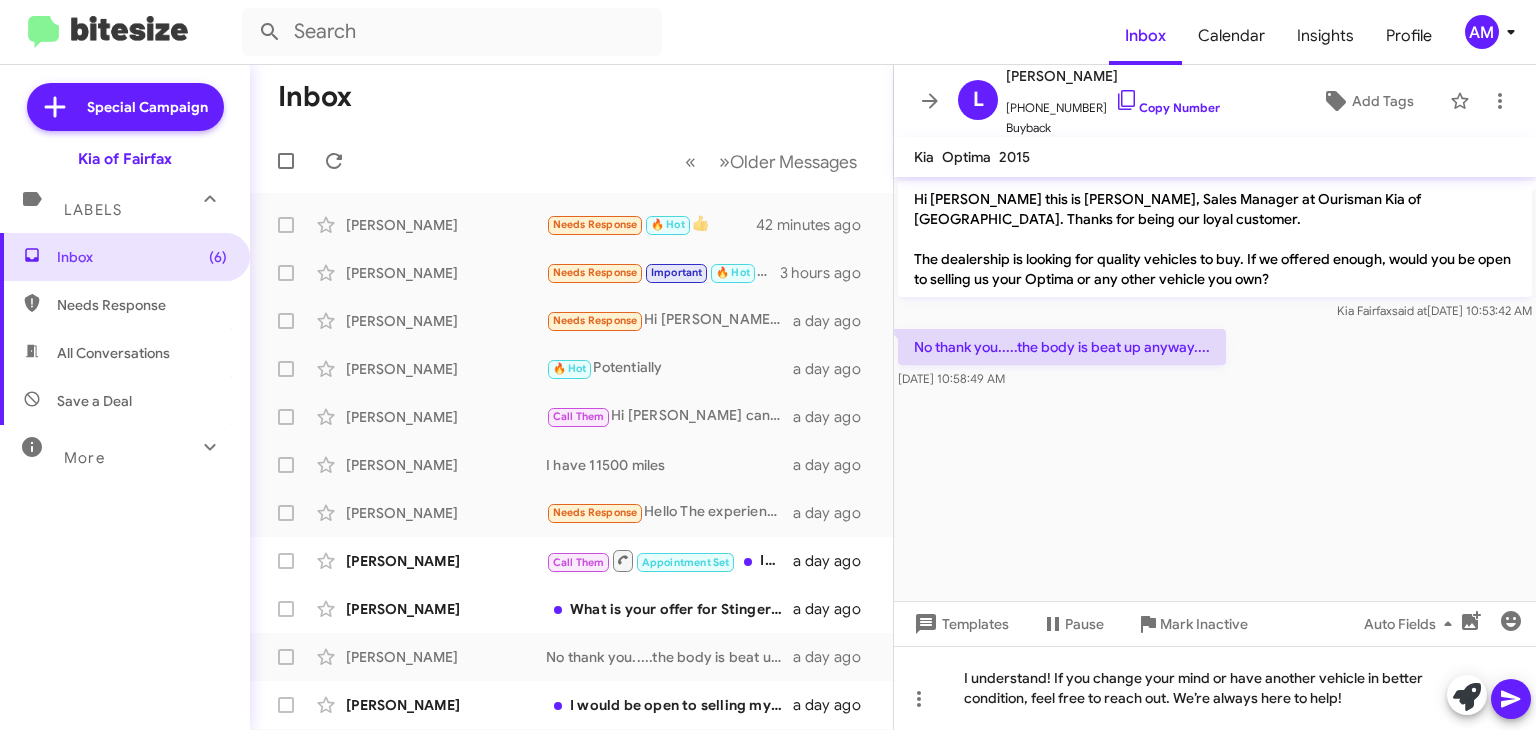 click 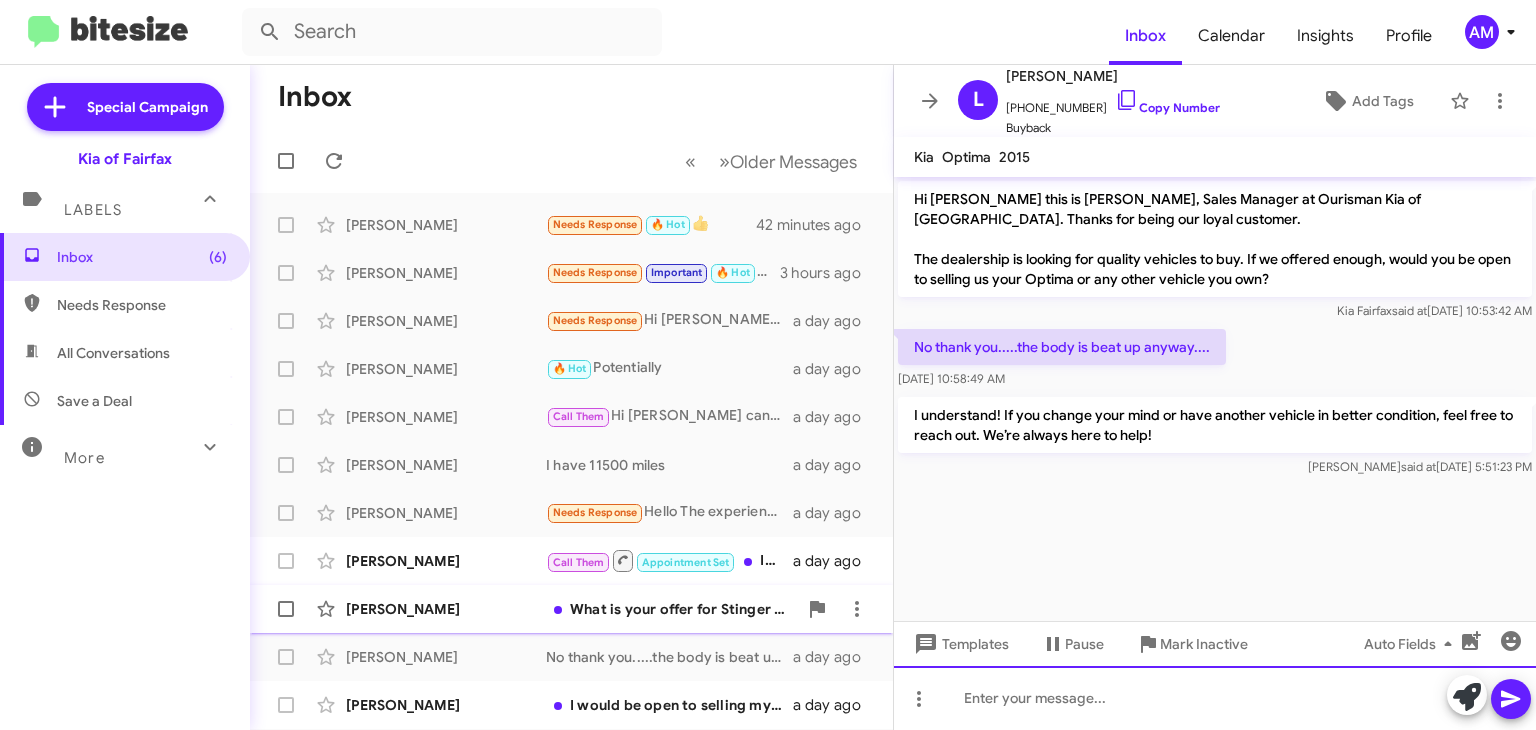 scroll, scrollTop: 335, scrollLeft: 0, axis: vertical 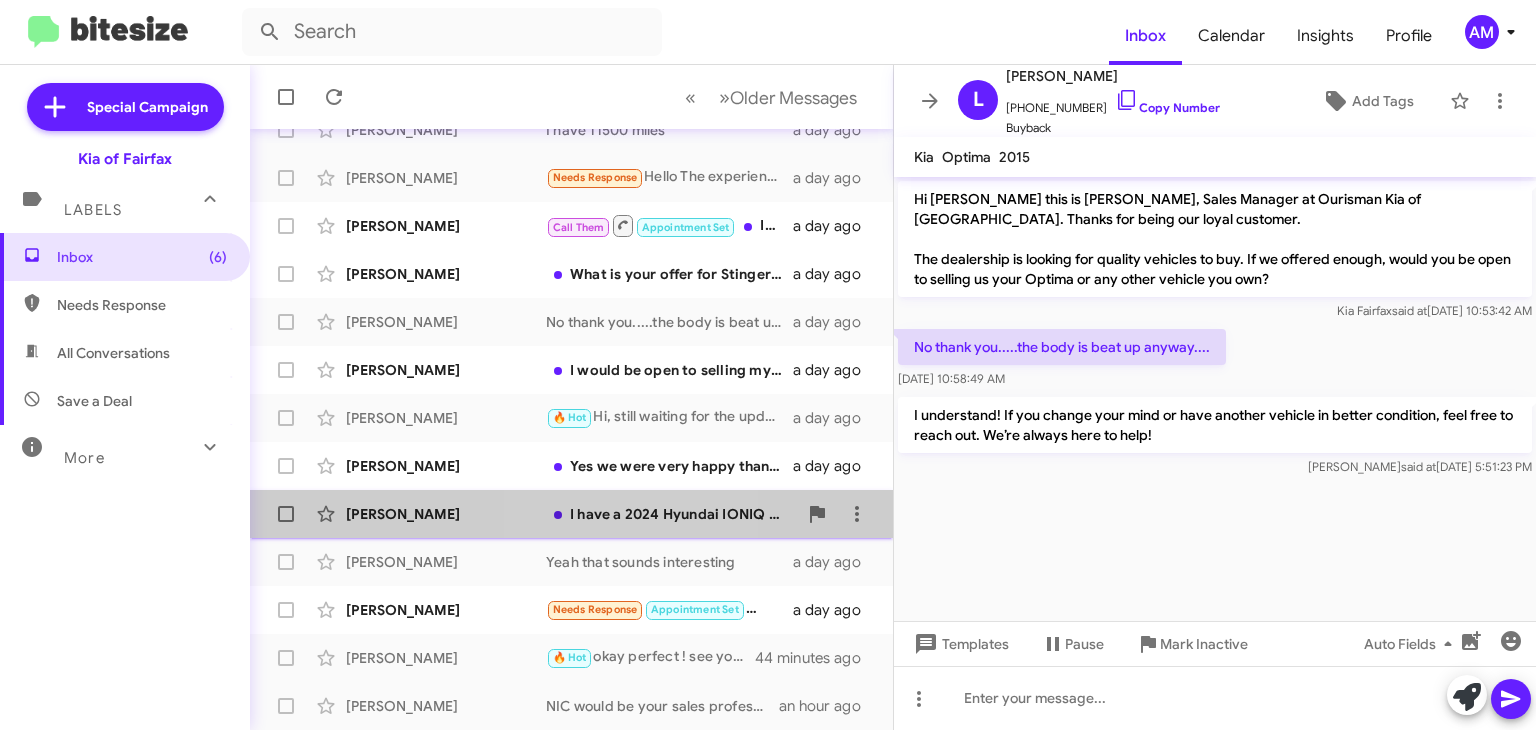 click on "I have a 2024 Hyundai IONIQ 6 in galaxy gold with 15.311 miles. What will you give me for it?" 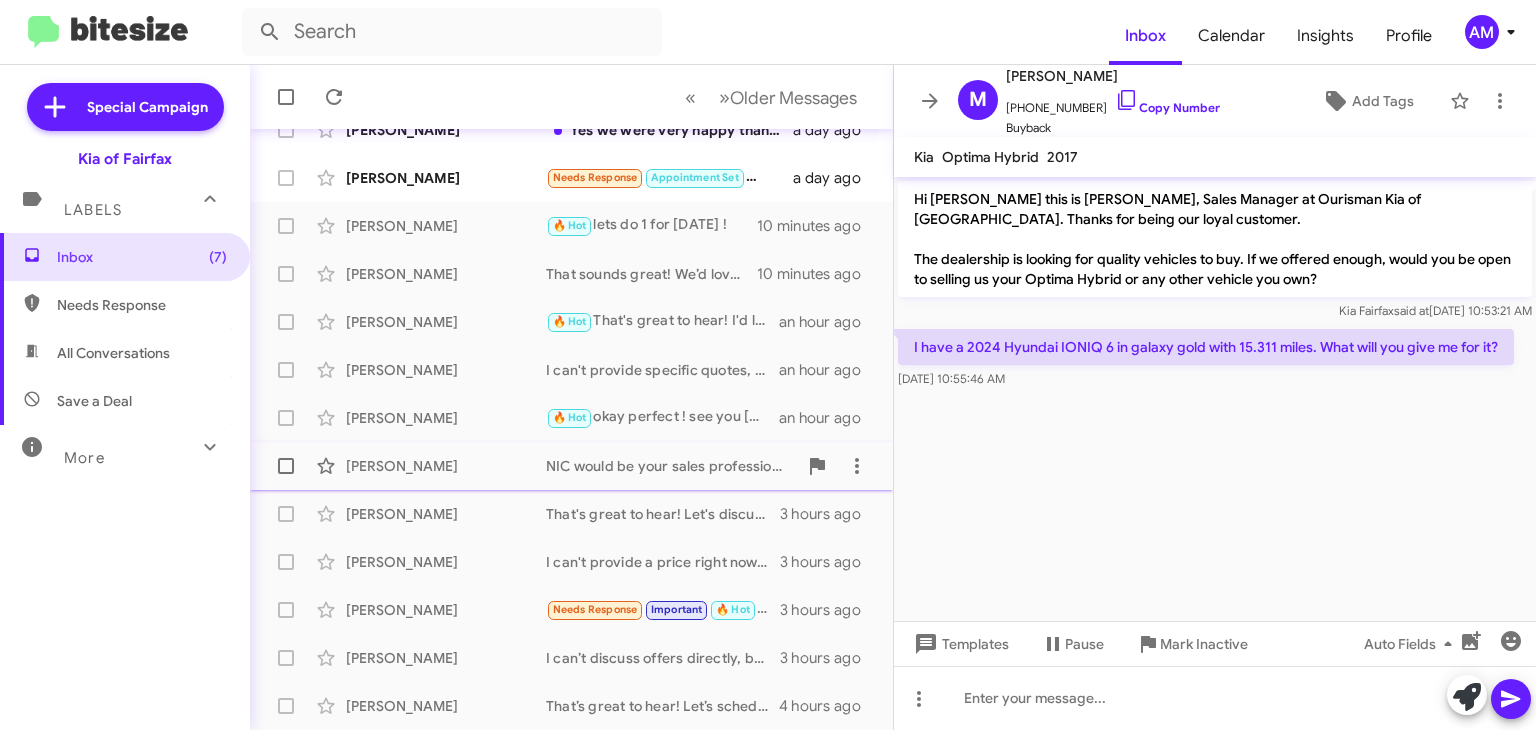 scroll, scrollTop: 0, scrollLeft: 0, axis: both 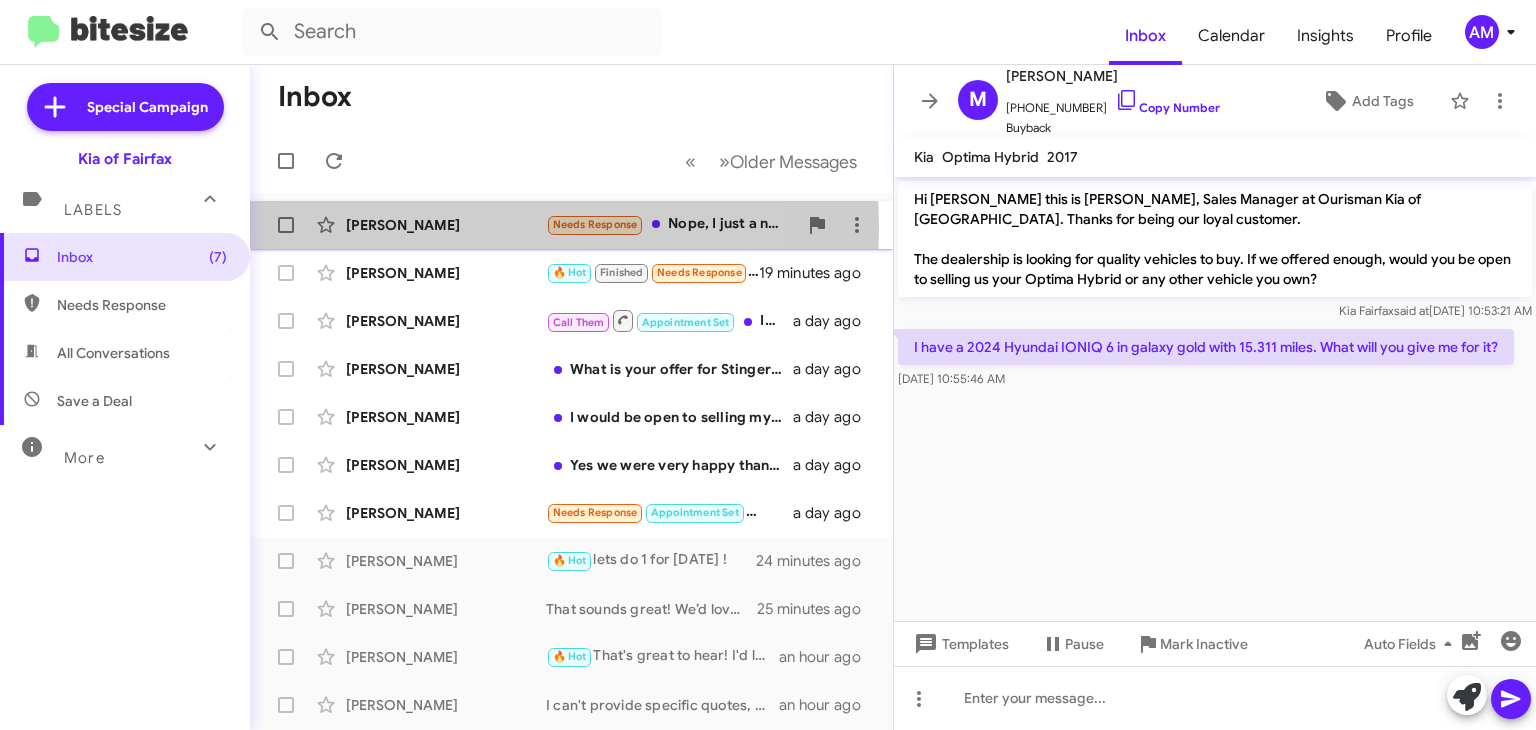 click on "[PERSON_NAME]" 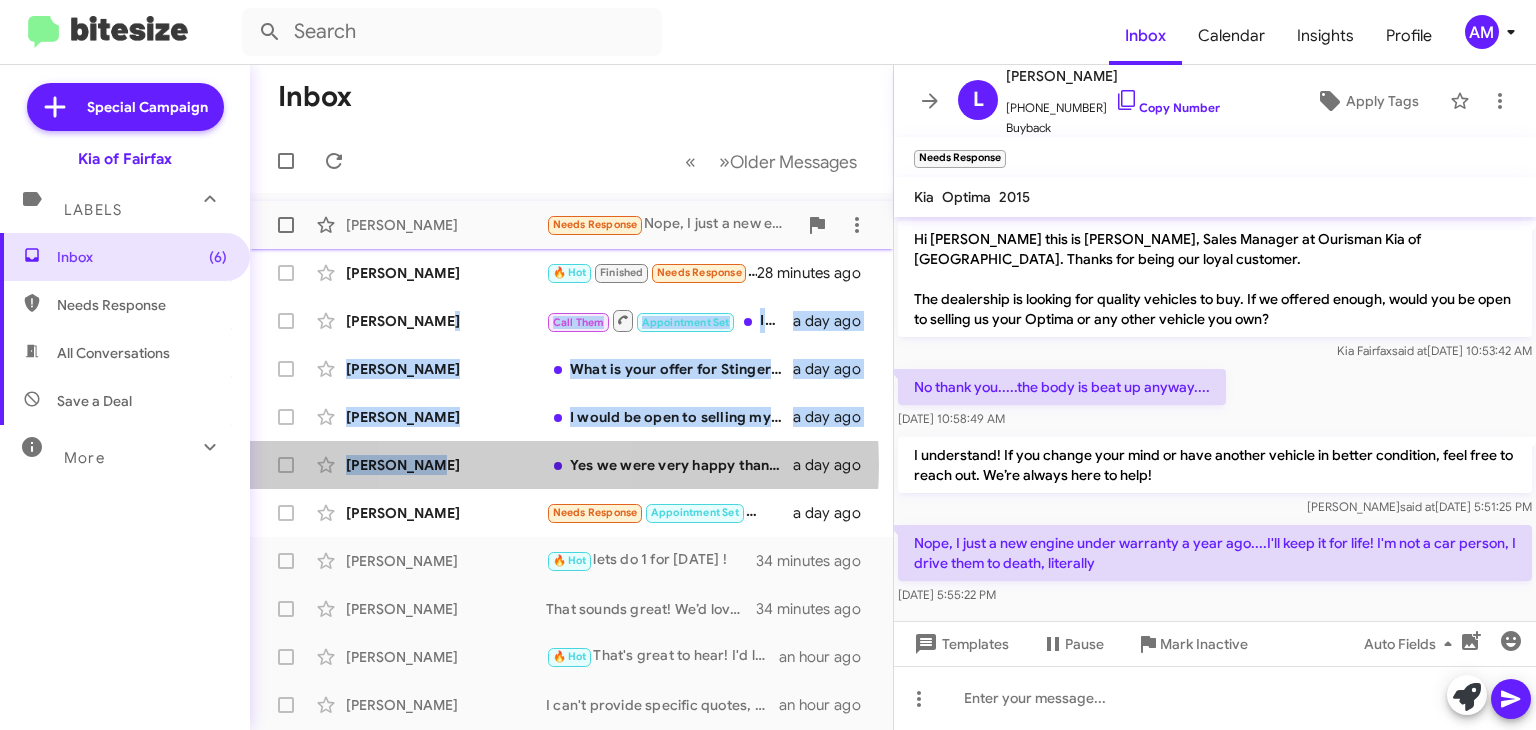 drag, startPoint x: 501, startPoint y: 465, endPoint x: 504, endPoint y: 237, distance: 228.01973 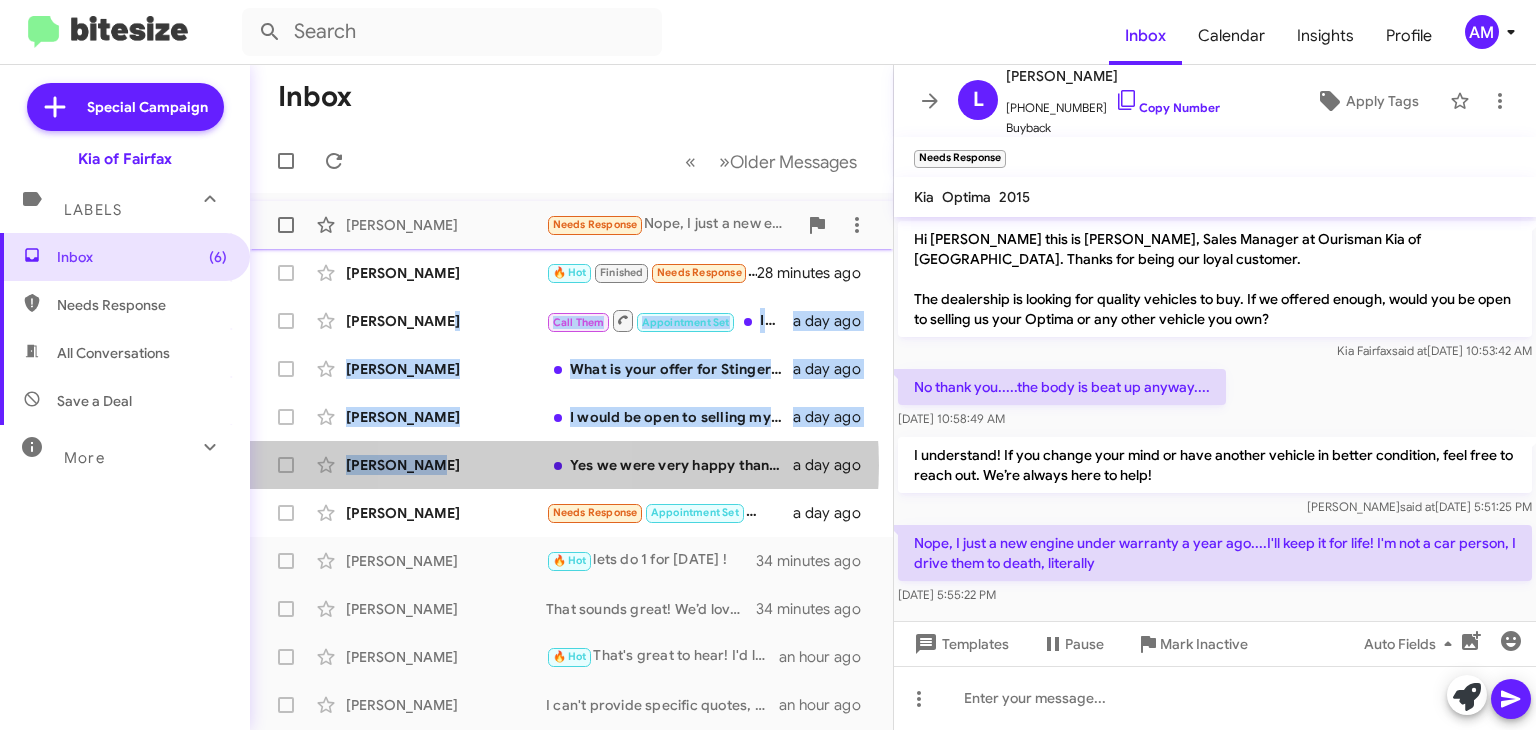 click on "[PERSON_NAME]  Needs Response   Nope, I just a new engine under warranty a year ago....I'll keep it for life! I'm not a car person, I drive them to death, literally   28 minutes ago    [PERSON_NAME]  🔥 Hot   Finished   Needs Response   I'll be your shop to get a recall [DATE] at 2pm. If it's possible, I would like to talk about selling my Telluride. Let me know your availability   28 minutes ago    [PERSON_NAME]  Call Them   Appointment Set   Inbound Call   a day ago    [PERSON_NAME]  What is your offer for Stinger 2019 with 45k miles?   a day ago    [PERSON_NAME]  I would be open to selling my Kia Forte for no less than $27,000   a day ago    [PERSON_NAME]  Yes we were very happy thank you   a day ago    [PERSON_NAME]  Needs Response   Appointment Set   Hi, [PERSON_NAME]. I just found this message.
I am interested in trading my Sorento in. But I'm looking for a good used vehicle as a substitute   a day ago    [PERSON_NAME]  🔥 Hot   lets do 1 for [DATE] !   34 minutes ago    [PERSON_NAME]" 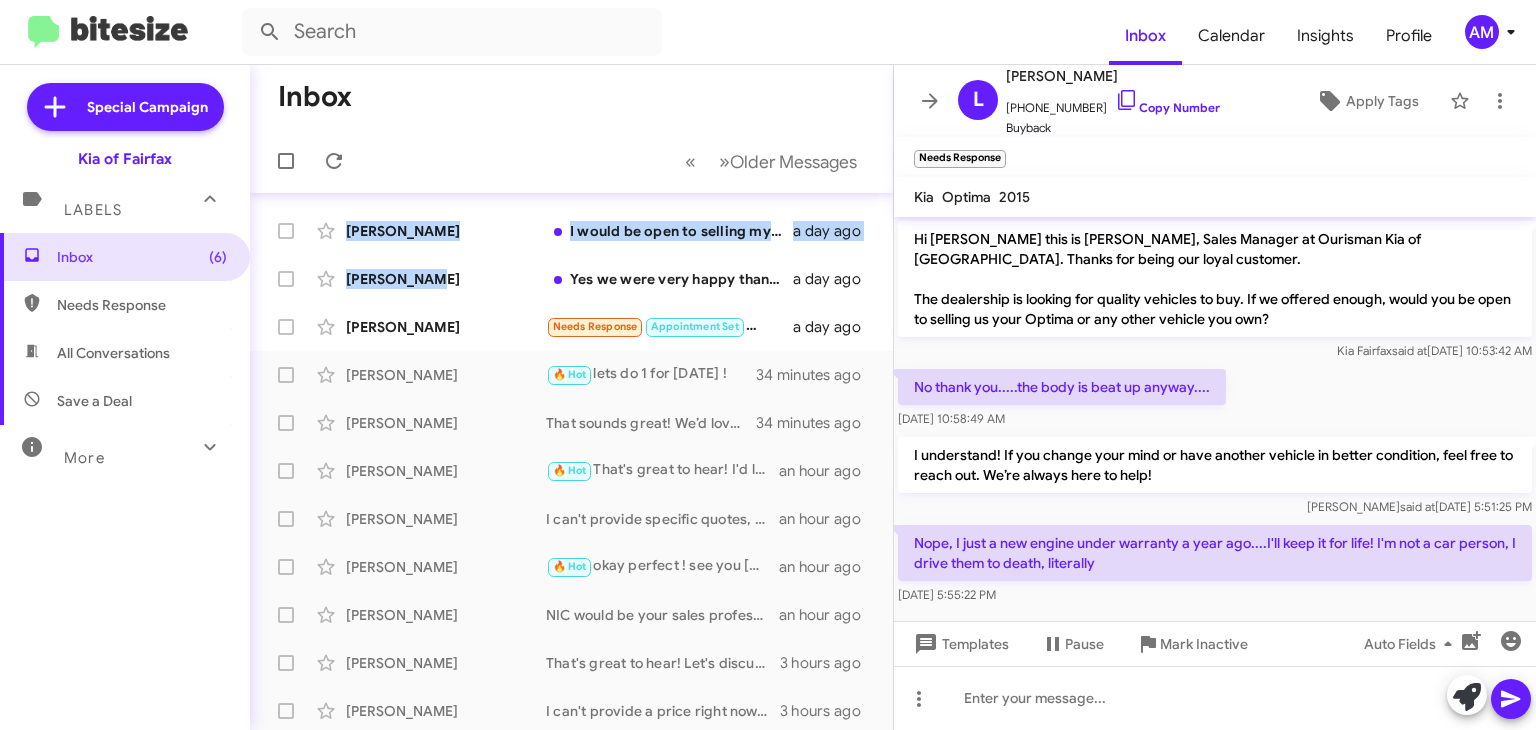 scroll, scrollTop: 196, scrollLeft: 0, axis: vertical 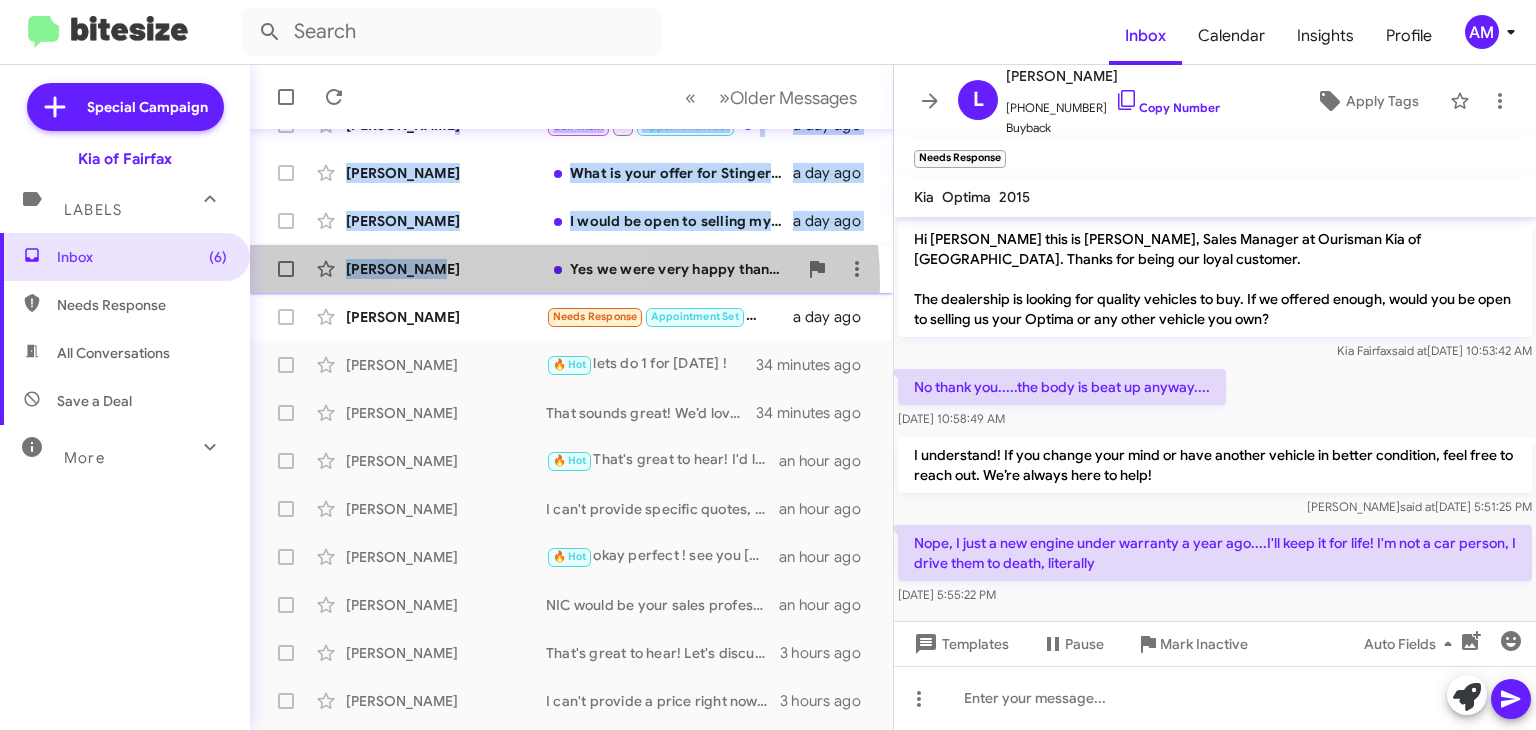click on "[PERSON_NAME]  Yes we were very happy thank you   a day ago" 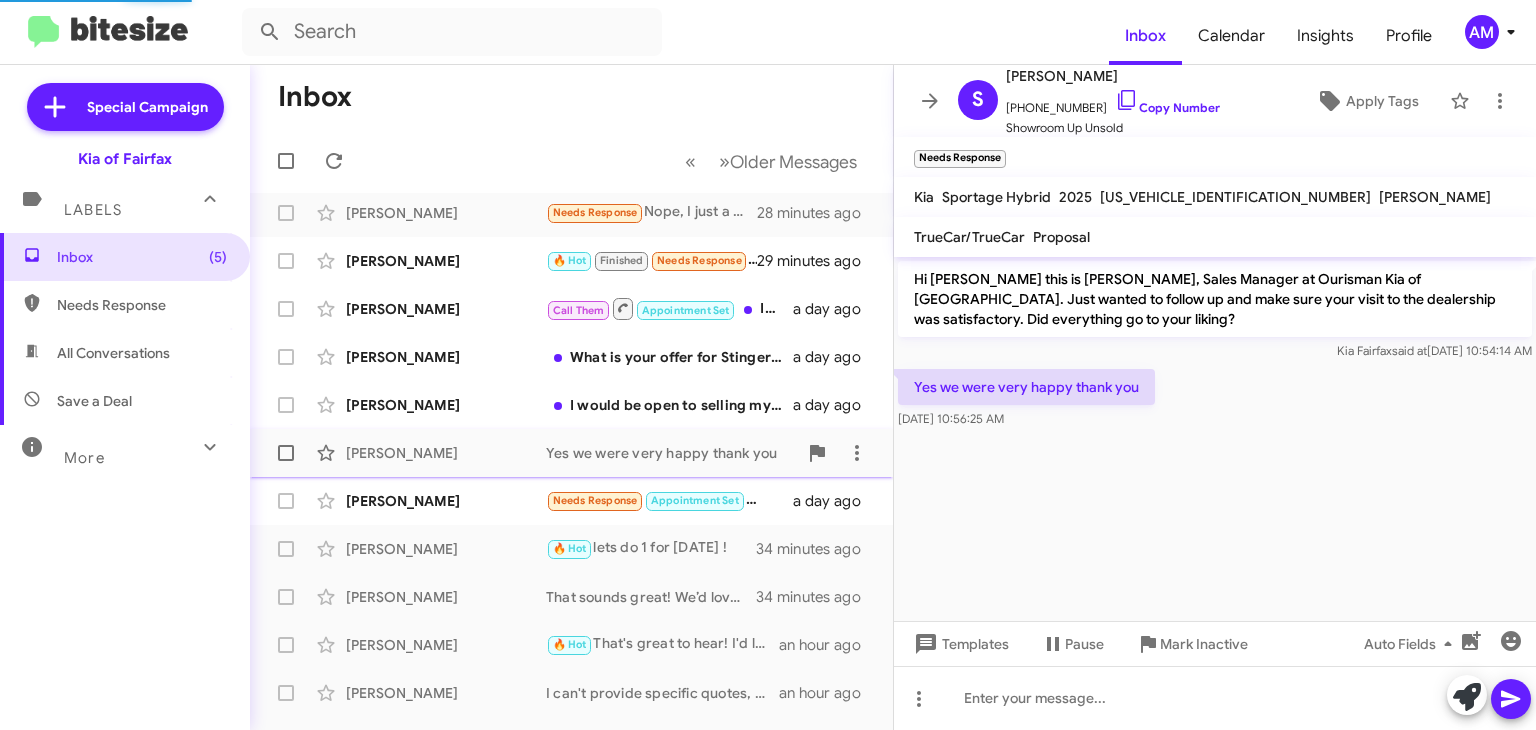 scroll, scrollTop: 0, scrollLeft: 0, axis: both 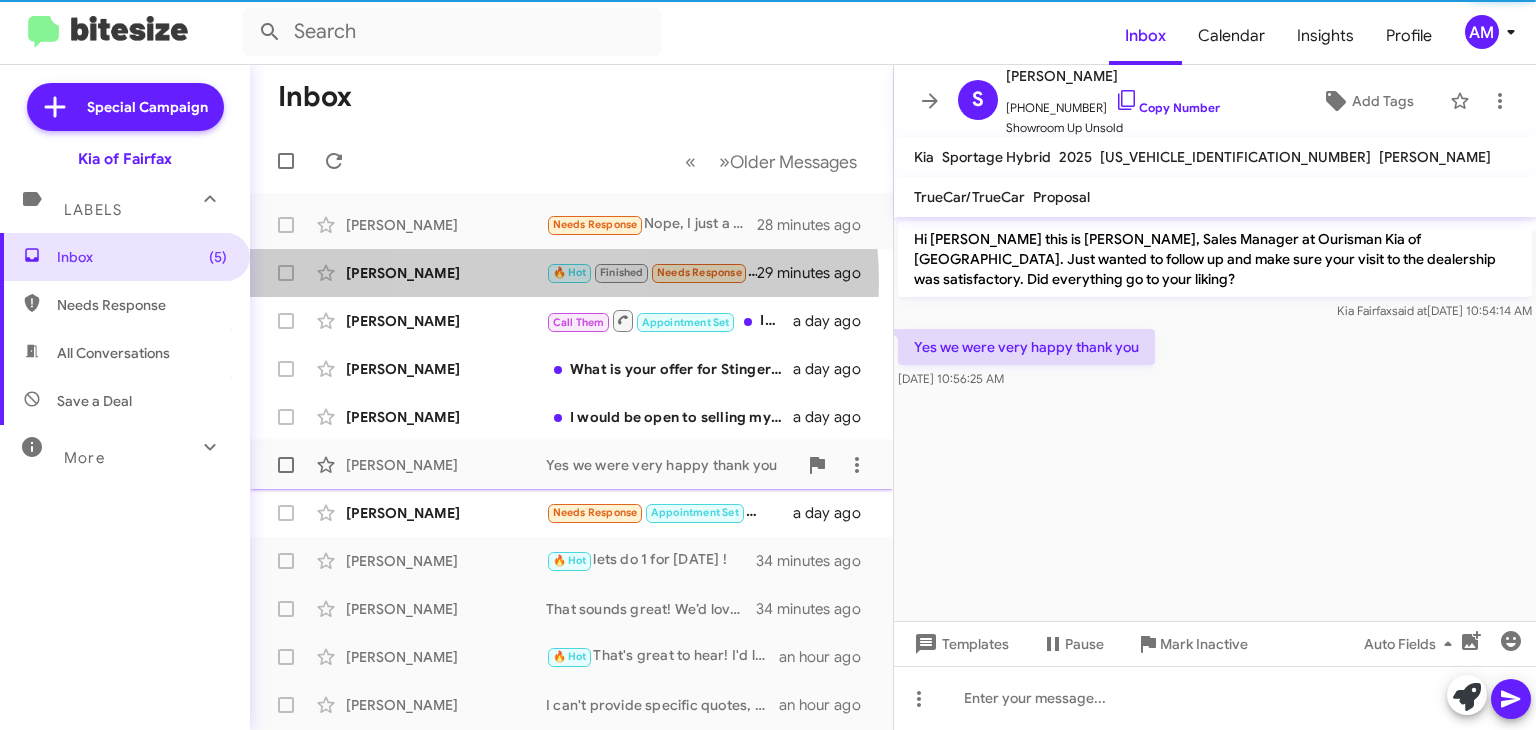 click on "[PERSON_NAME]" 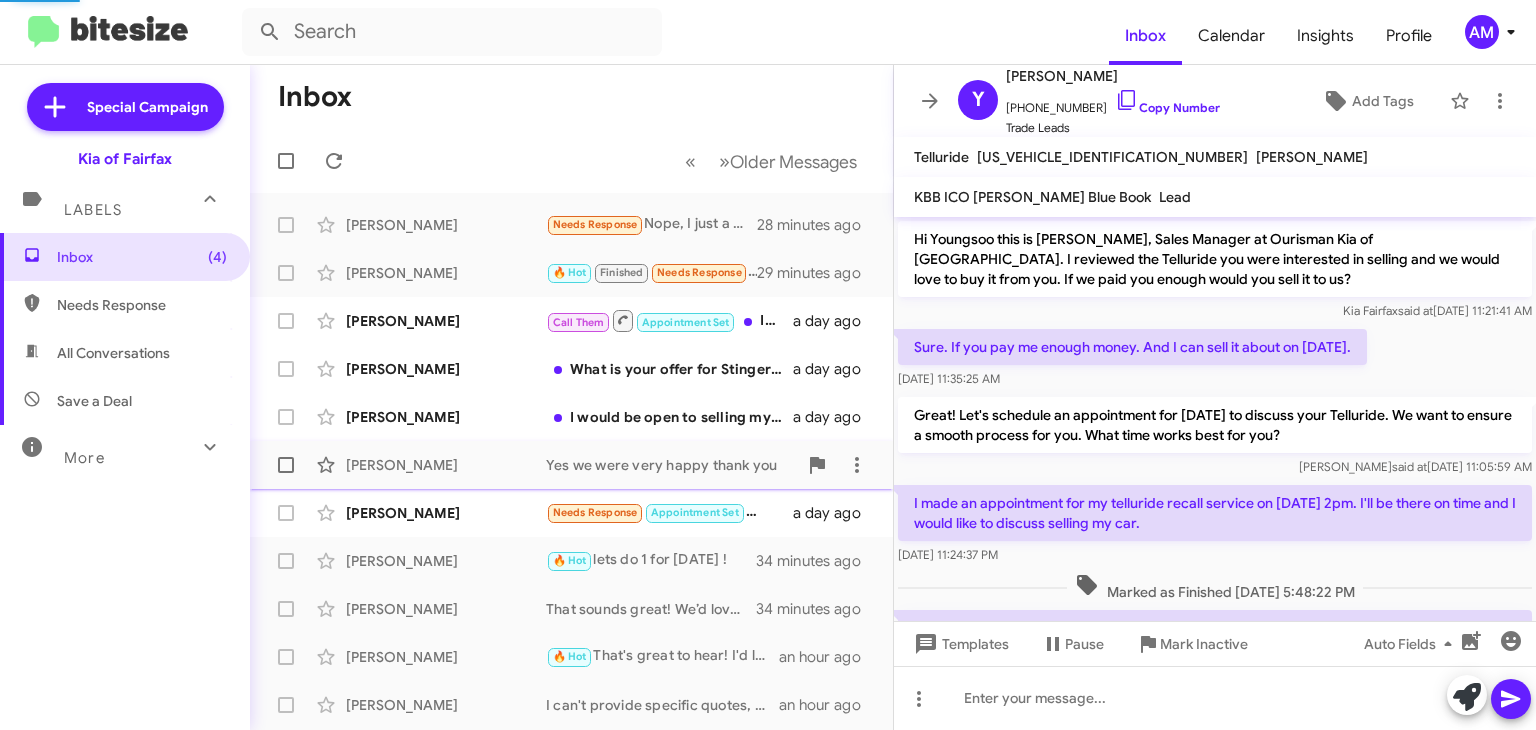 scroll, scrollTop: 104, scrollLeft: 0, axis: vertical 